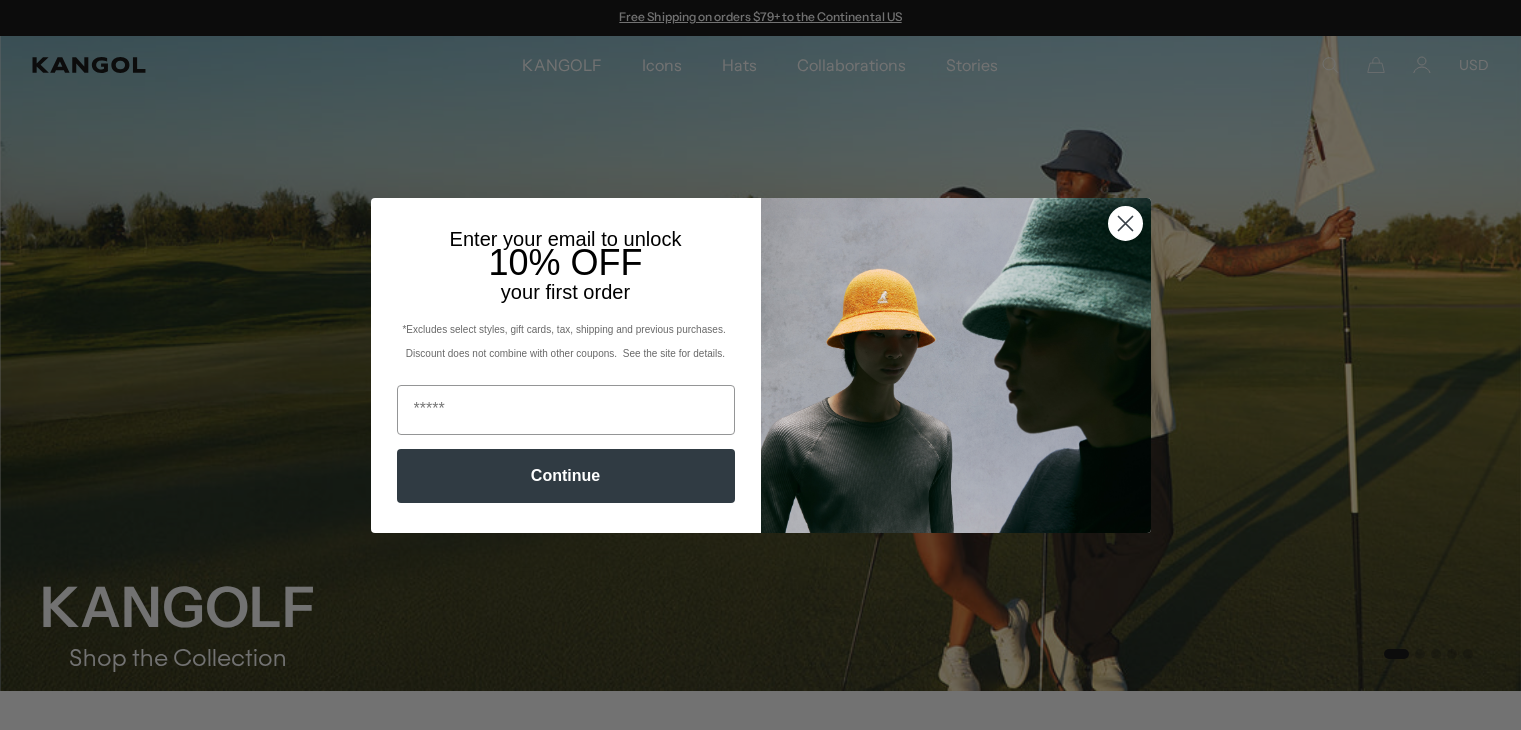 scroll, scrollTop: 0, scrollLeft: 0, axis: both 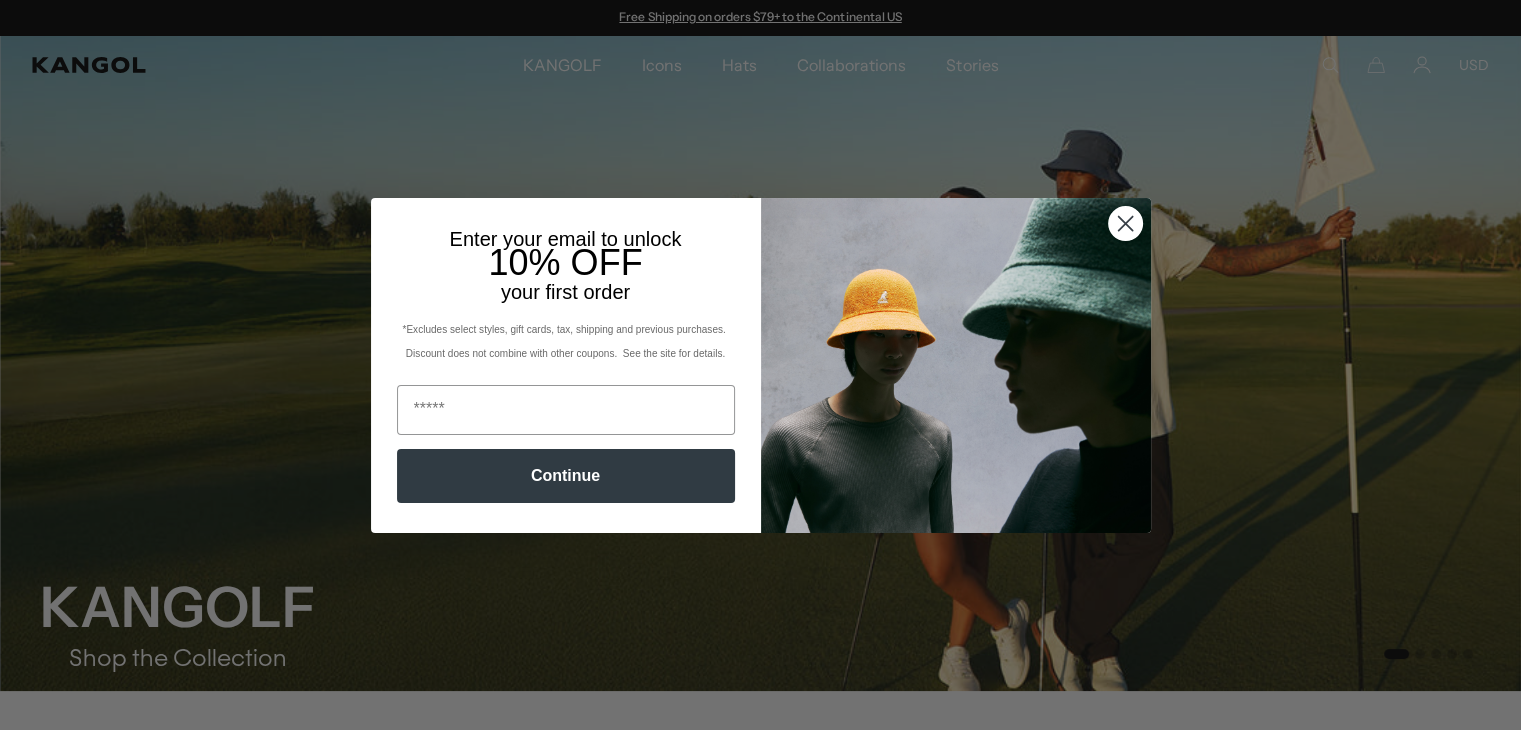 click 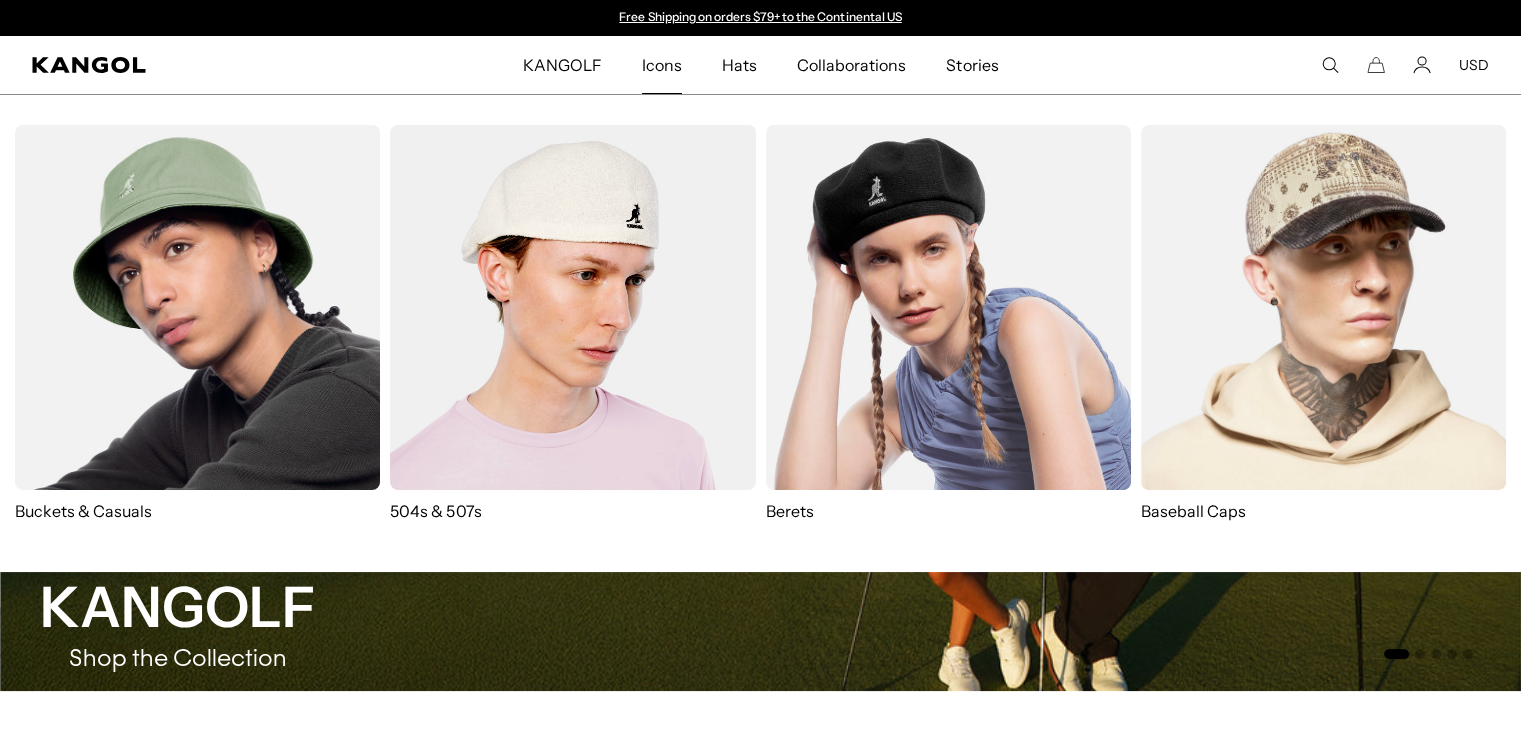 scroll, scrollTop: 0, scrollLeft: 412, axis: horizontal 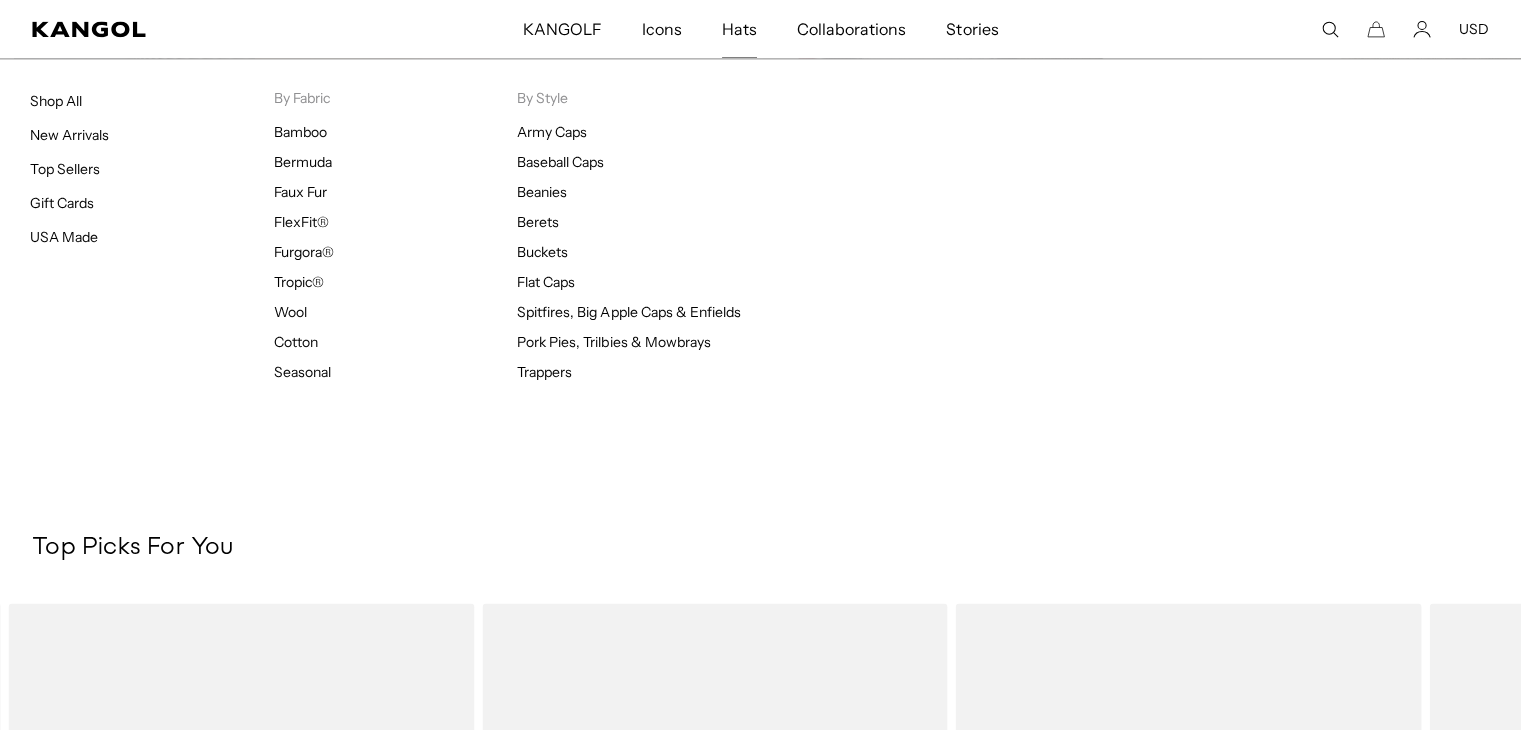 click on "Hats" at bounding box center [739, 29] 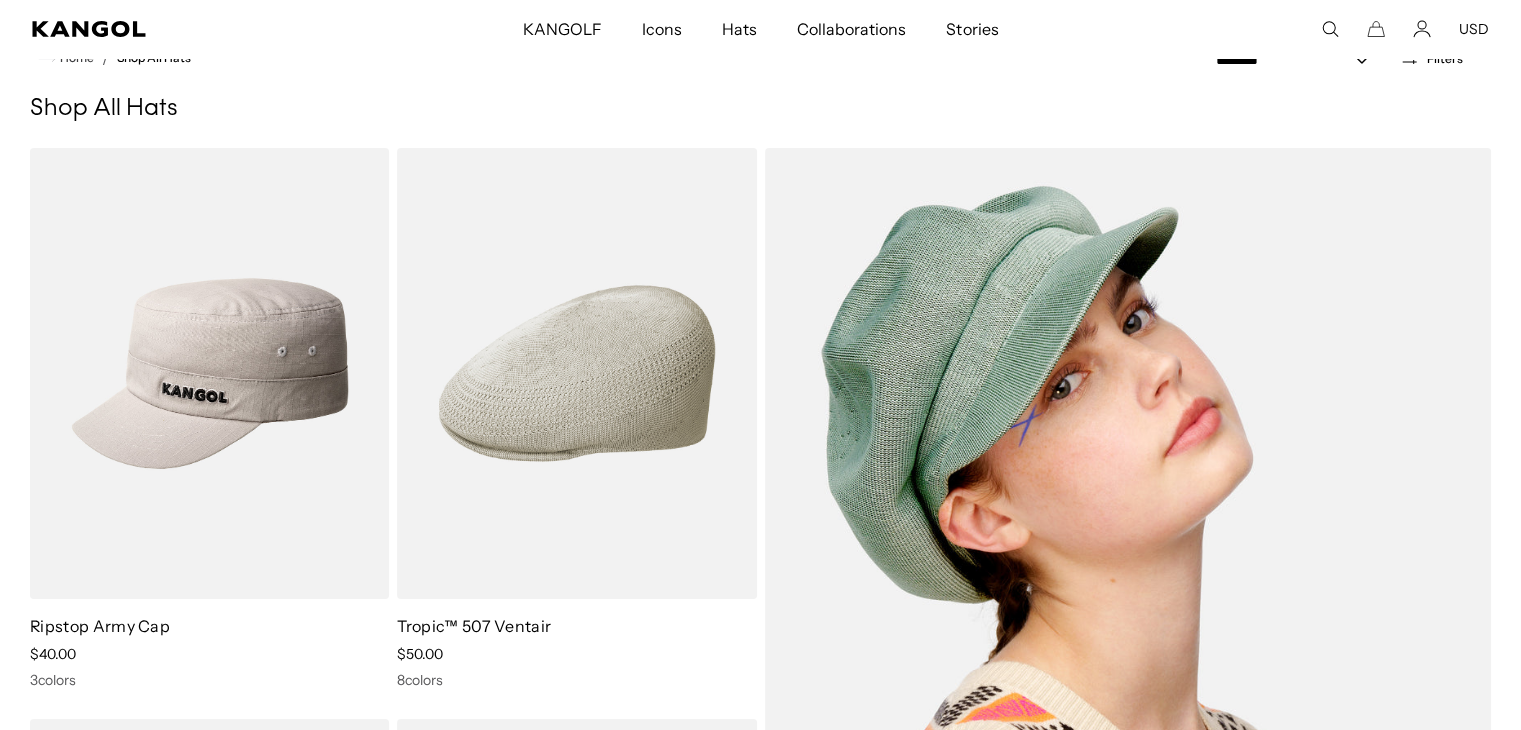 scroll, scrollTop: 0, scrollLeft: 0, axis: both 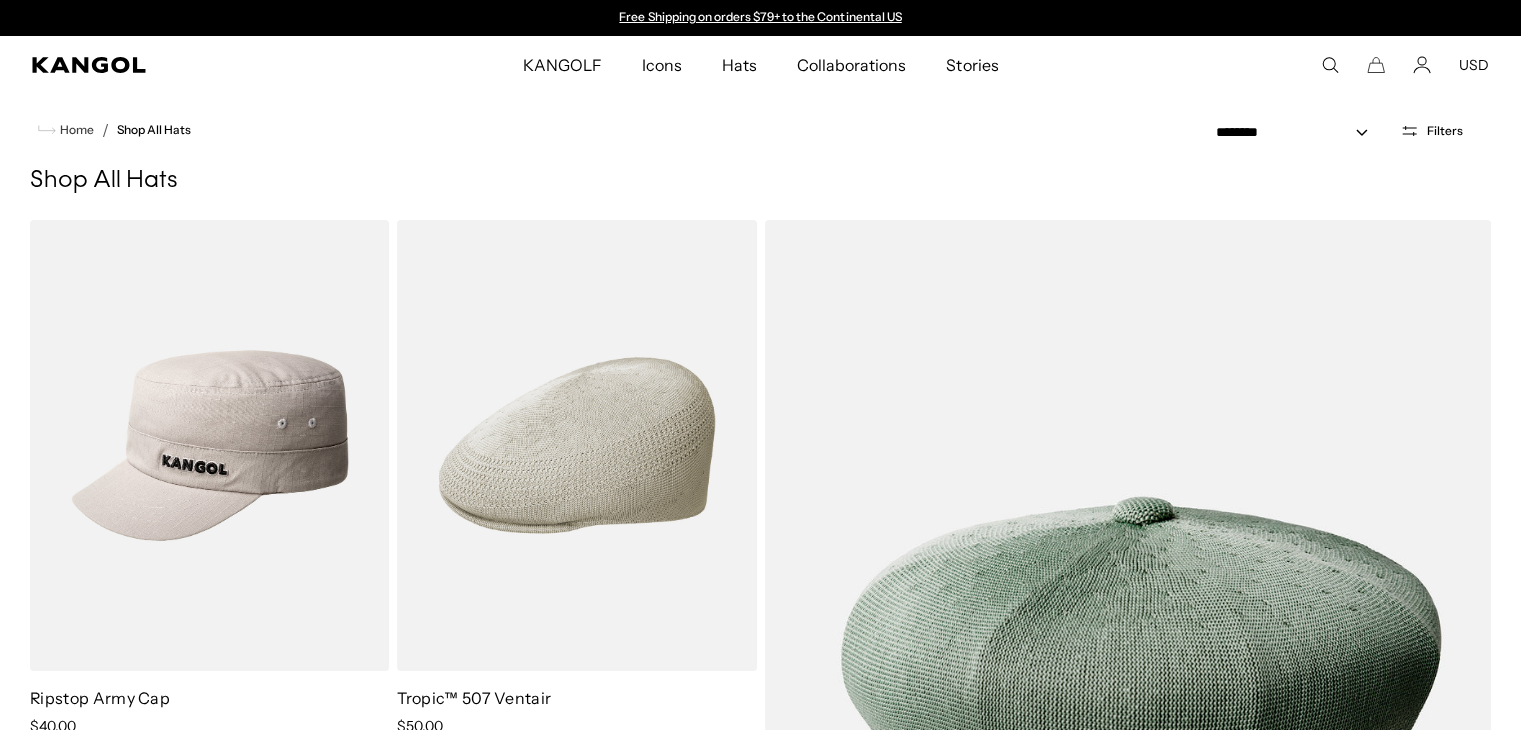 click on "Search here
USD
USD
EUR" at bounding box center [1332, 65] 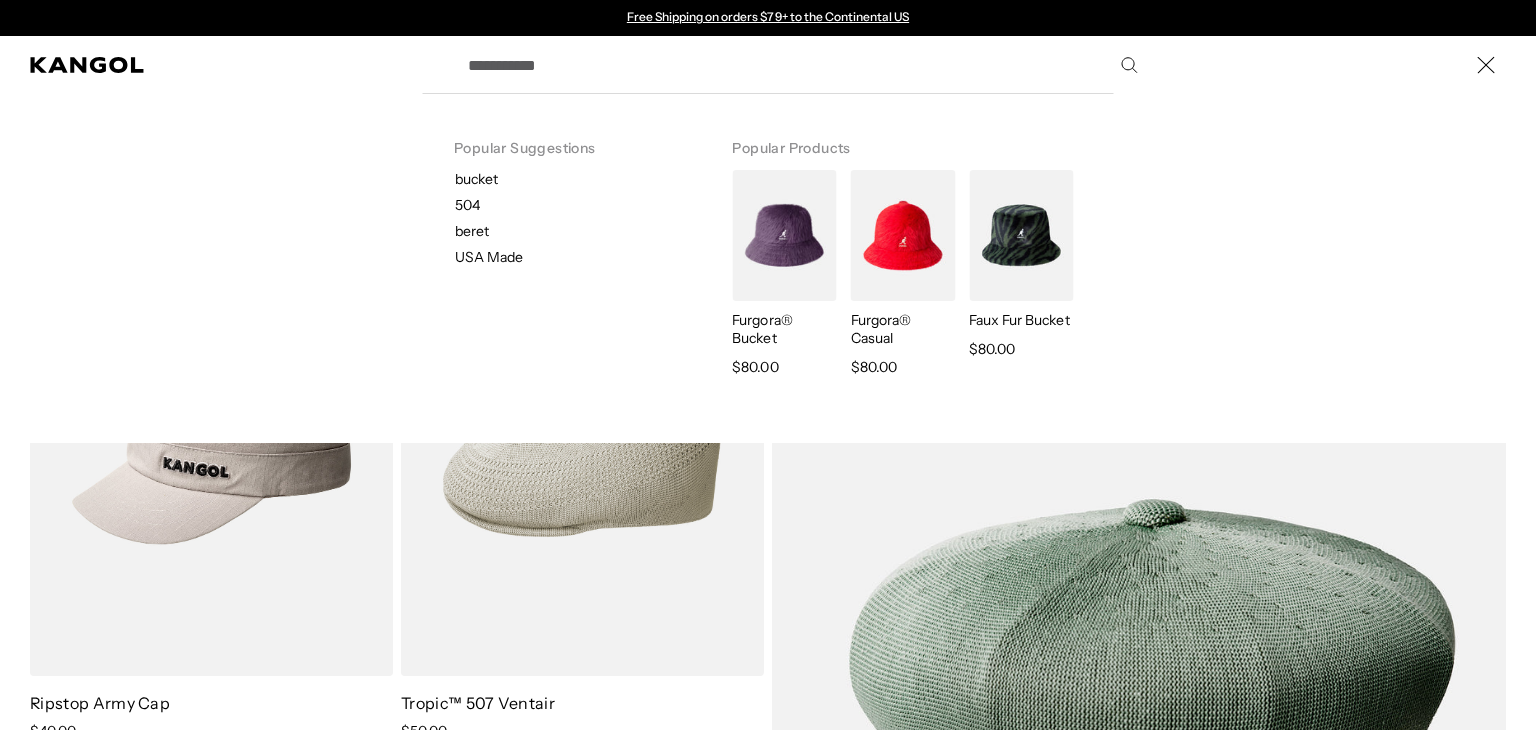 click on "Search here" at bounding box center [801, 65] 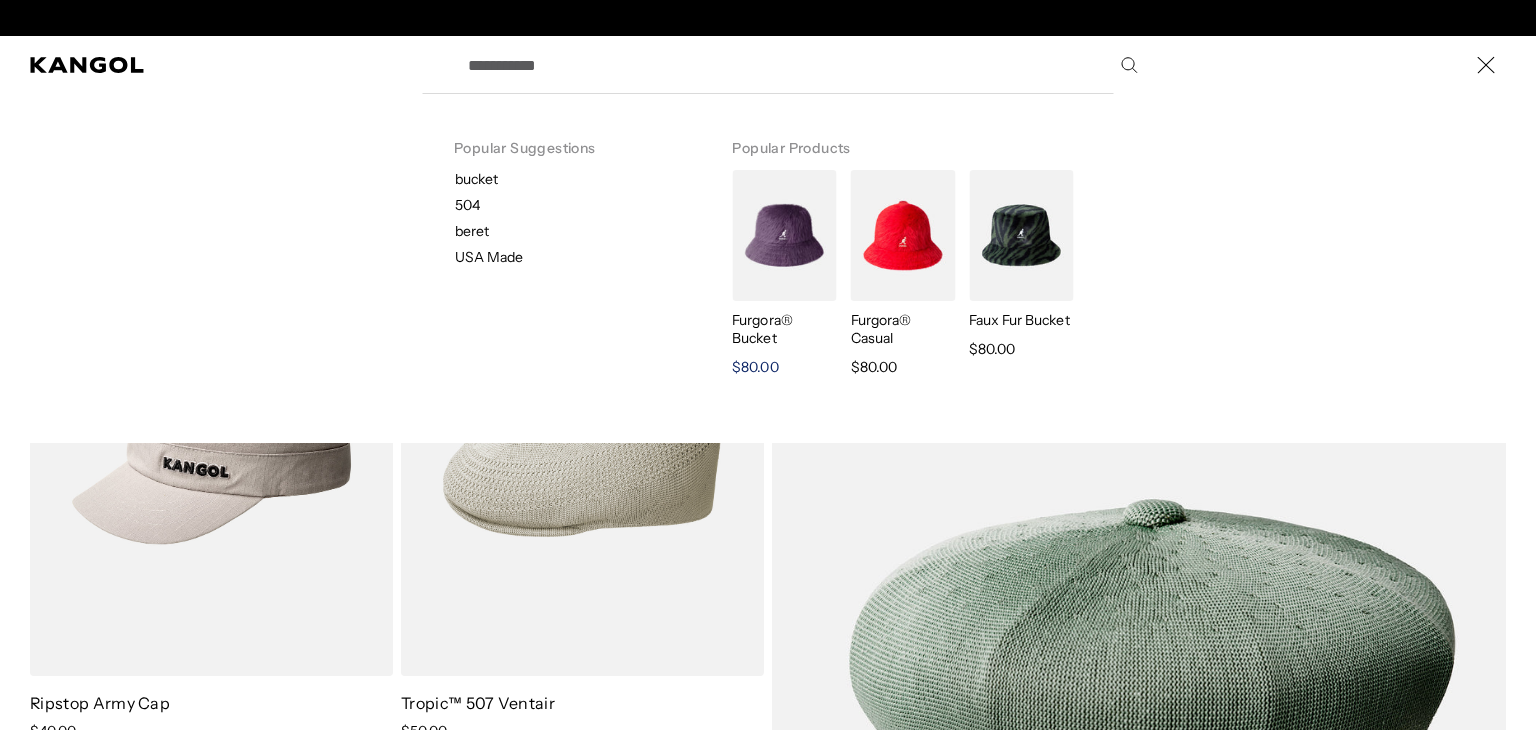 scroll, scrollTop: 0, scrollLeft: 412, axis: horizontal 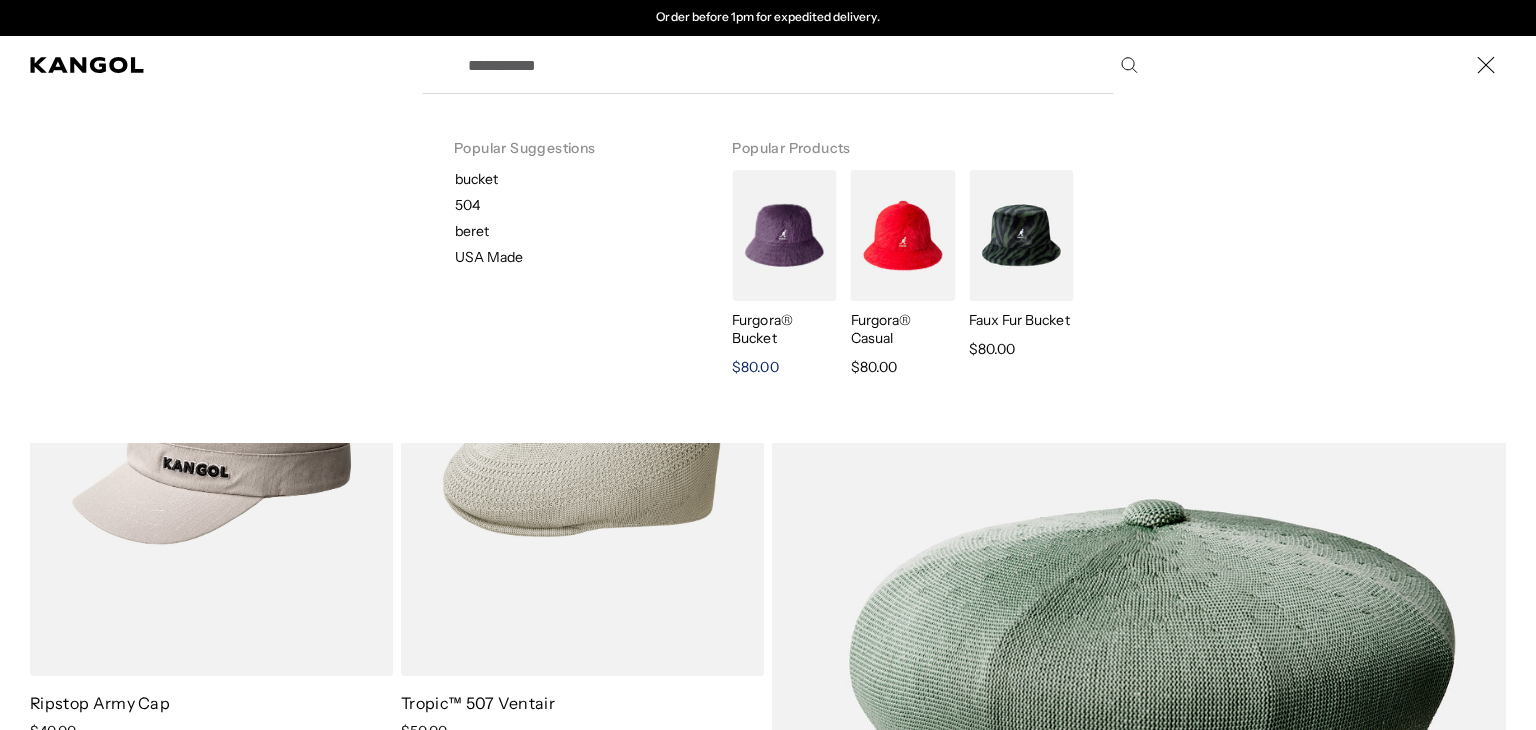click on "Furgora® Bucket" at bounding box center (784, 329) 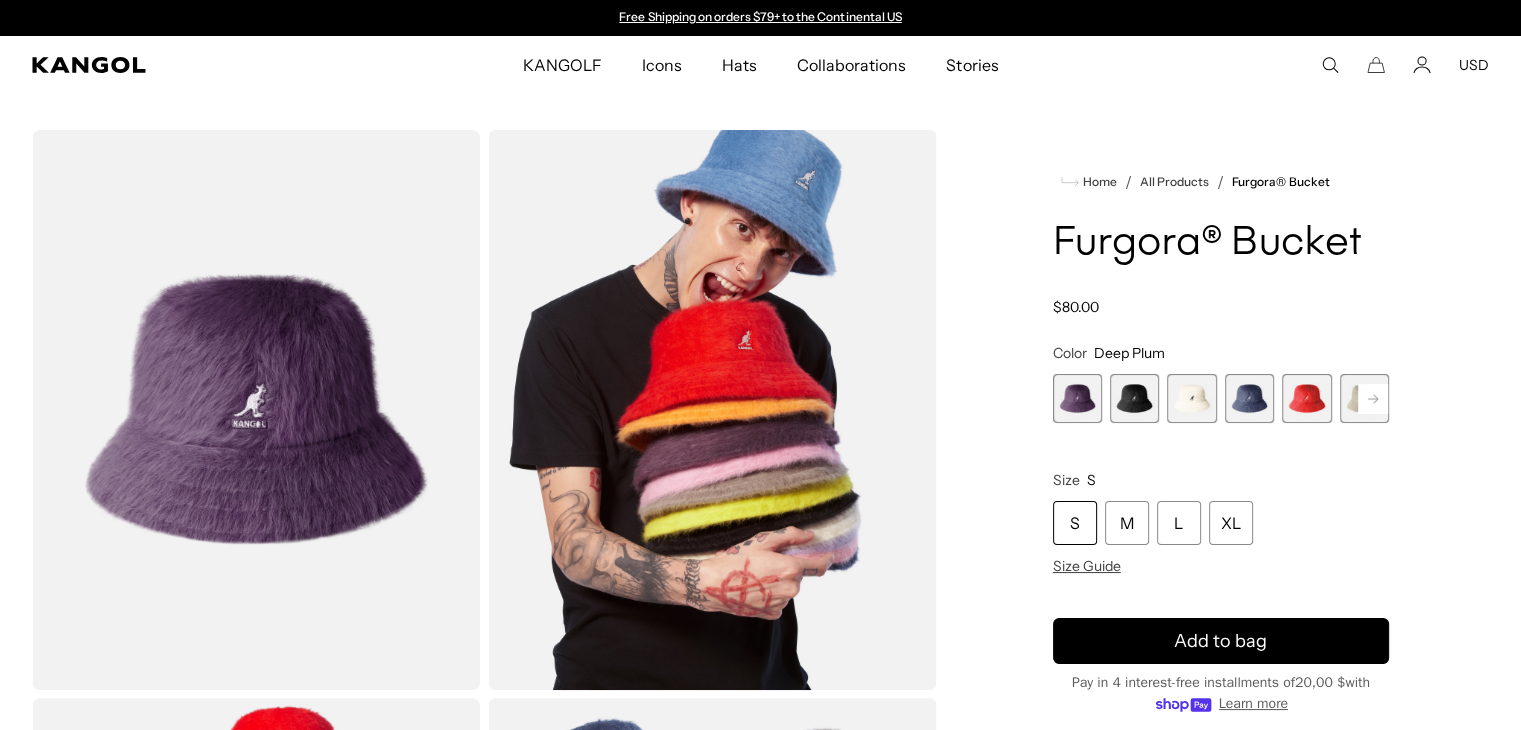 scroll, scrollTop: 0, scrollLeft: 0, axis: both 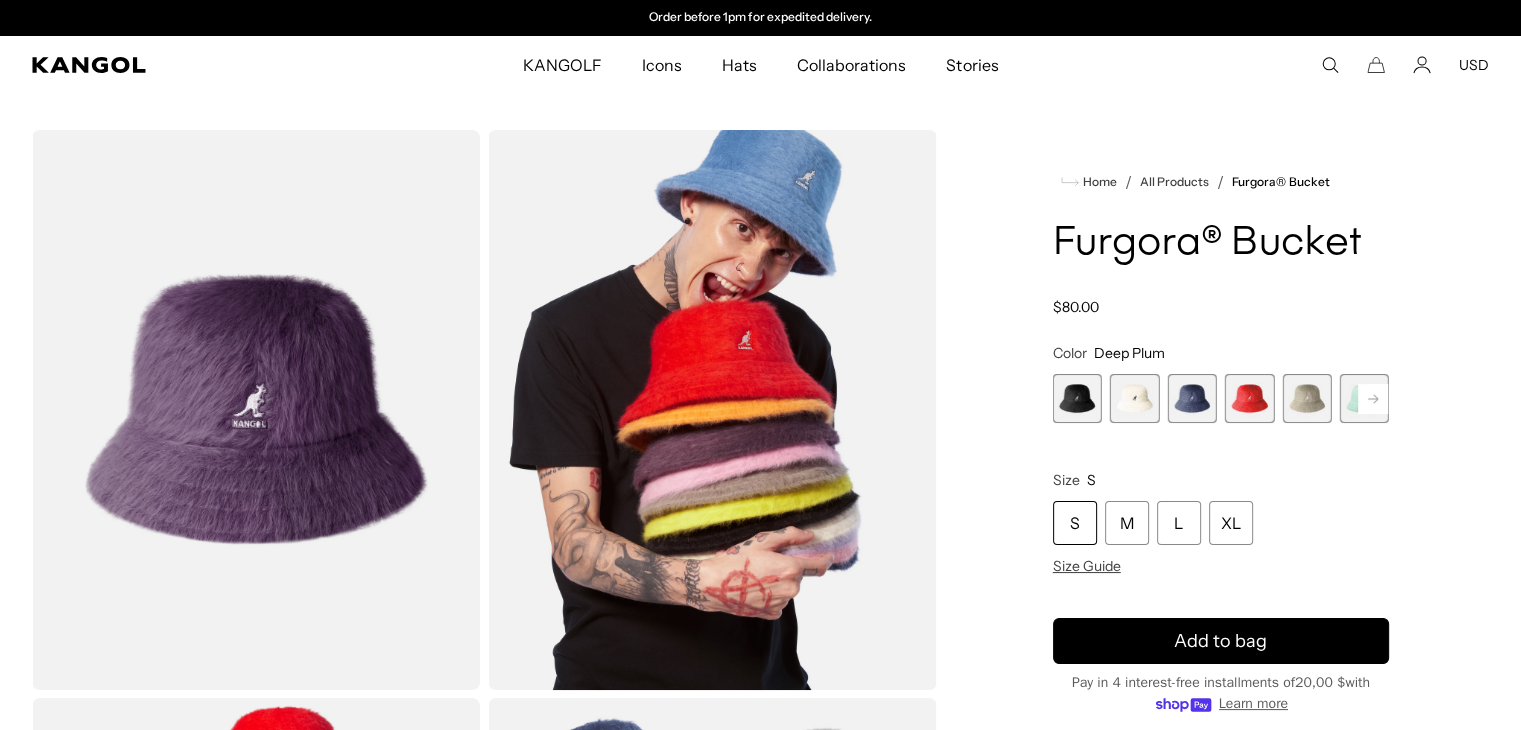 click 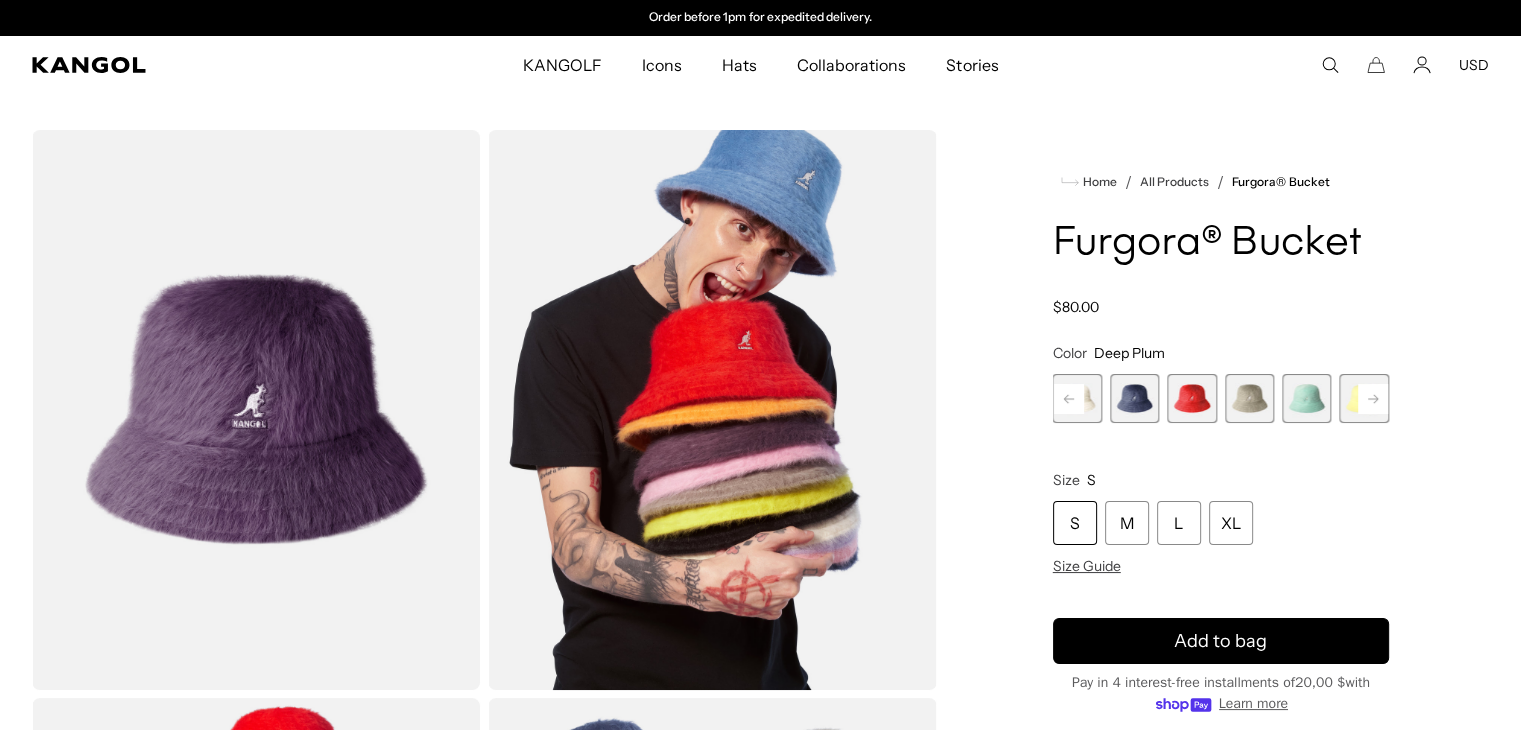 click 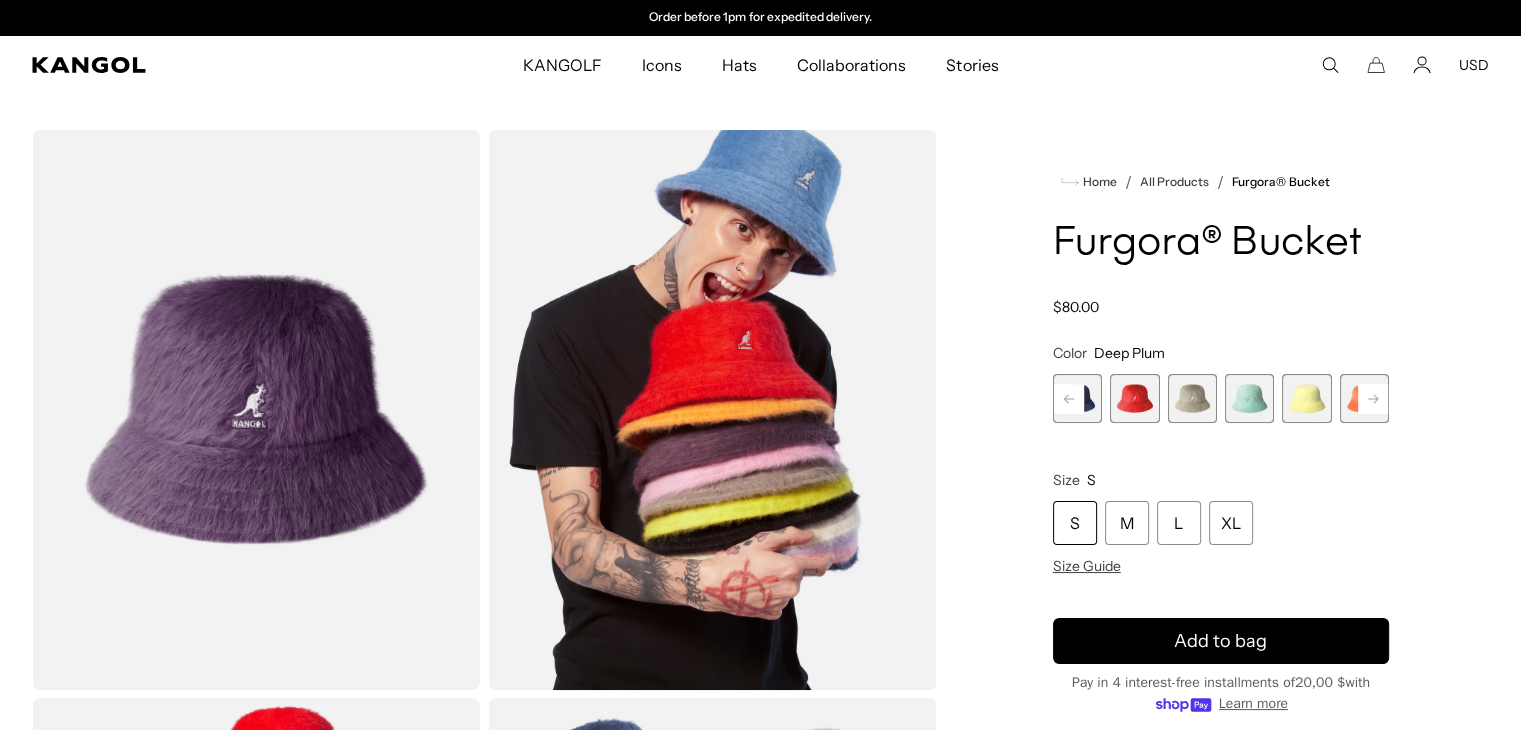 click at bounding box center (1249, 398) 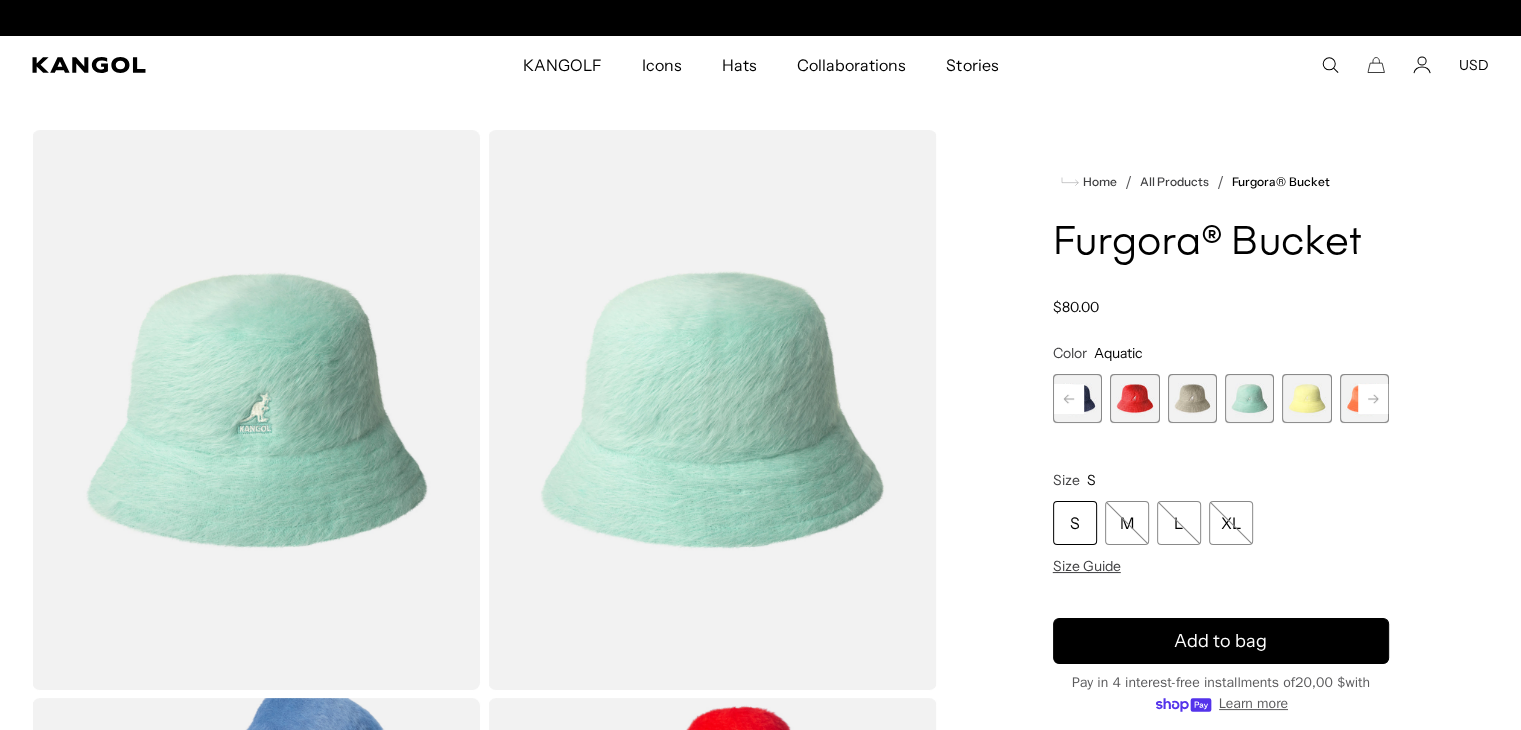 scroll, scrollTop: 0, scrollLeft: 0, axis: both 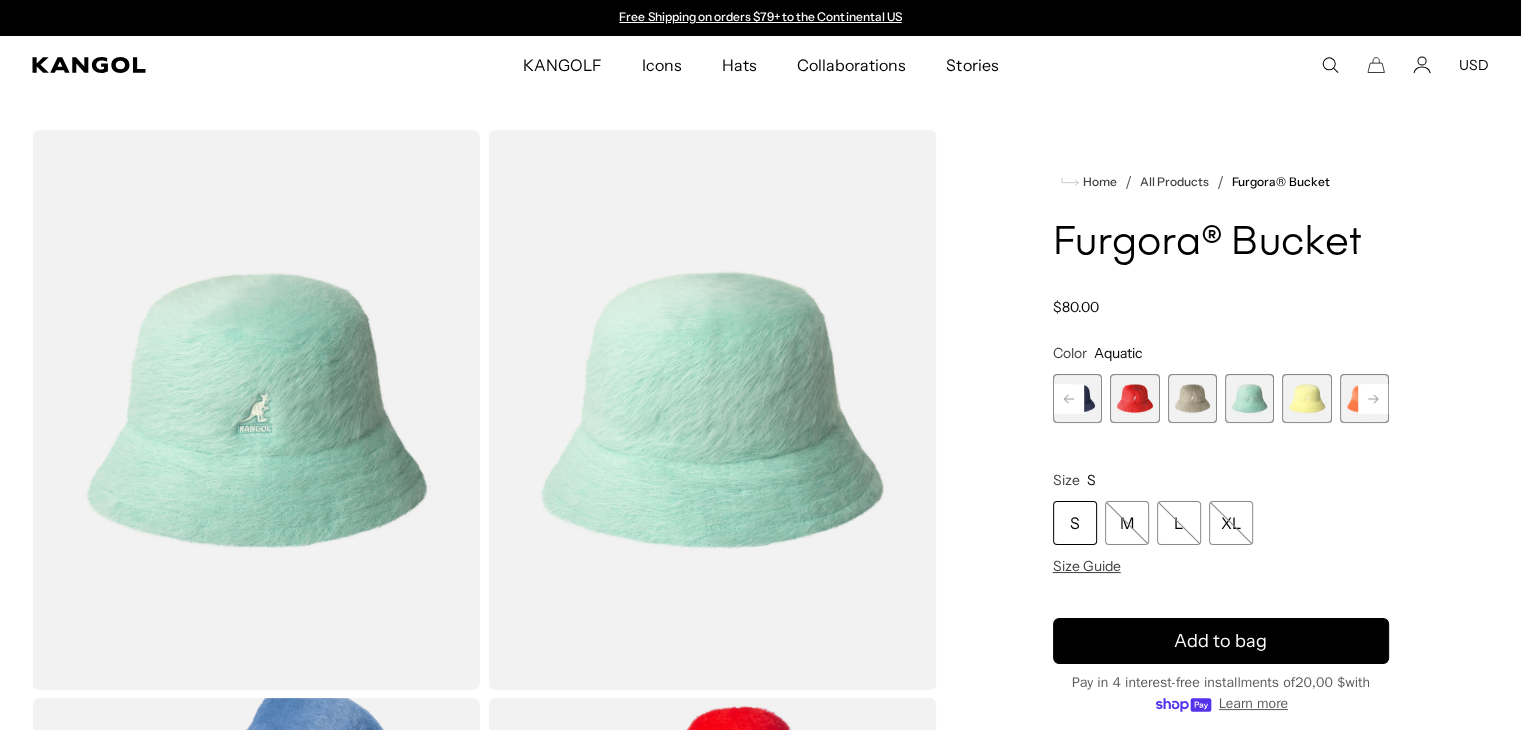 click 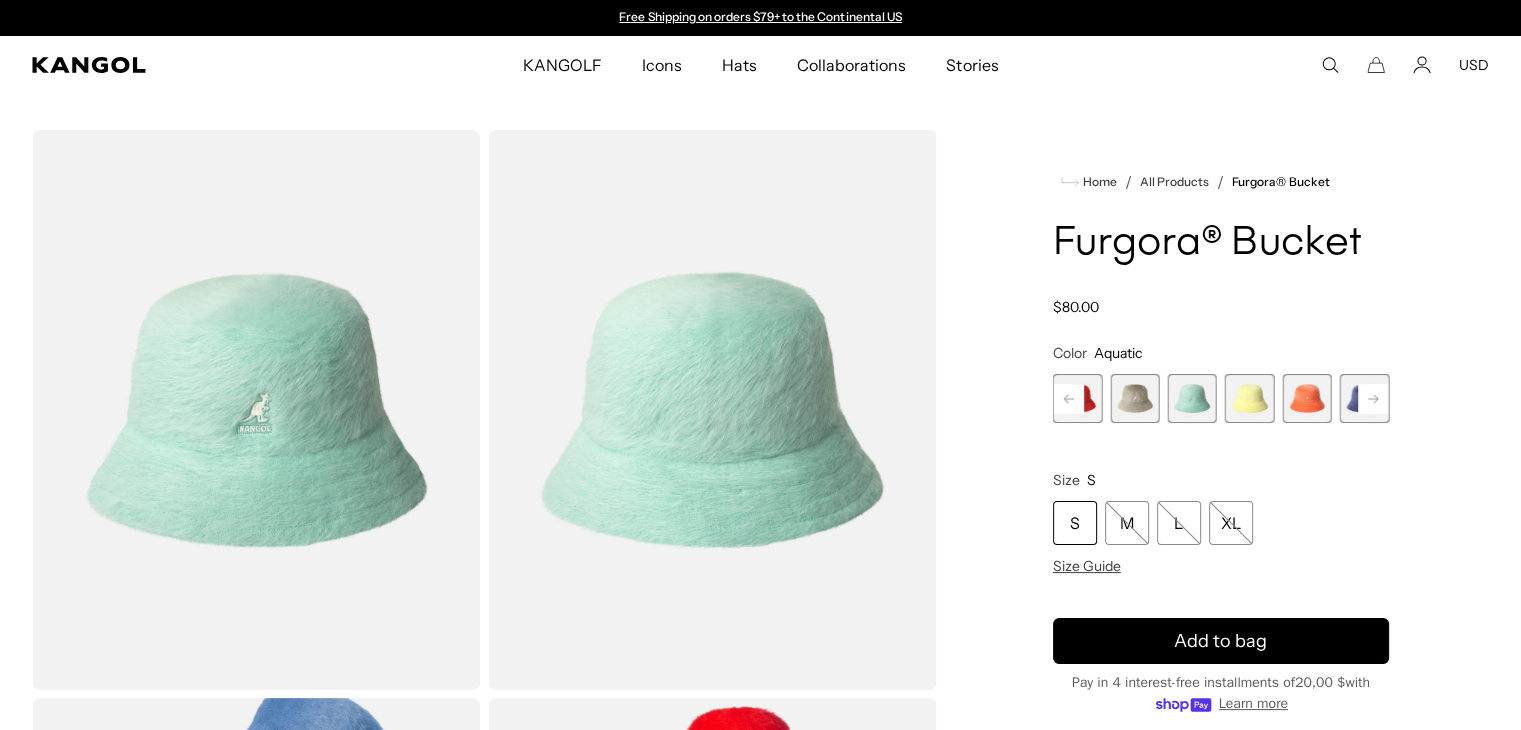 click 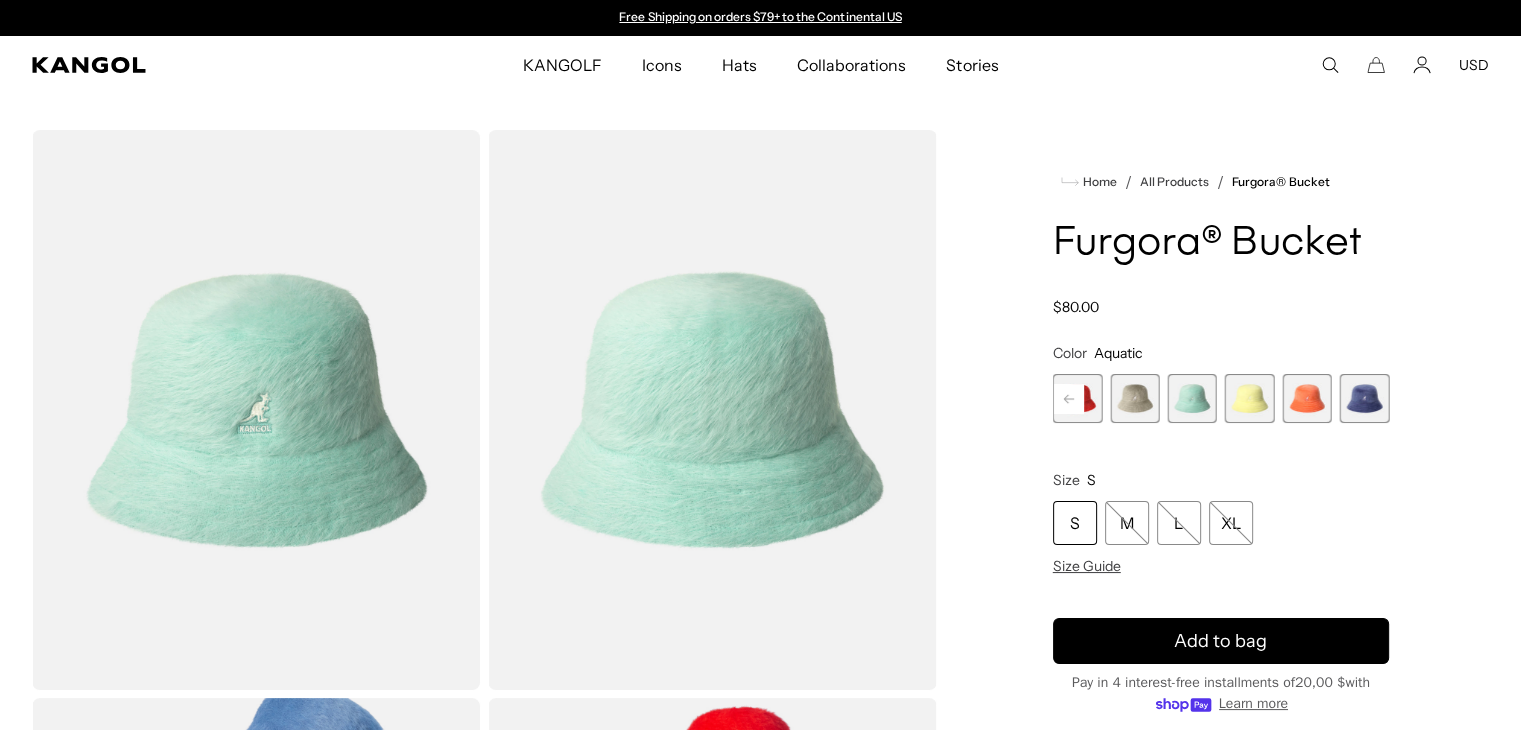 click at bounding box center [1364, 398] 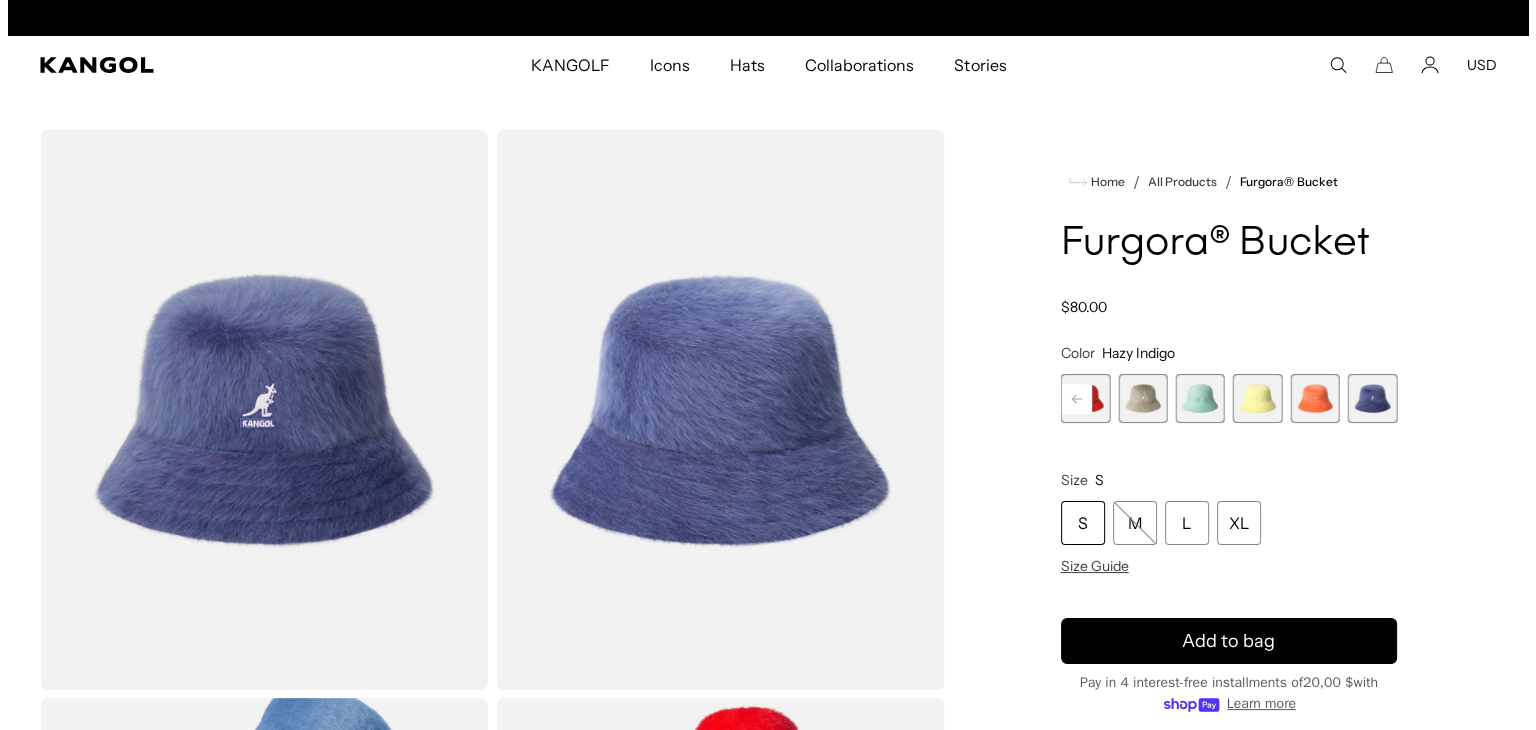 scroll, scrollTop: 0, scrollLeft: 412, axis: horizontal 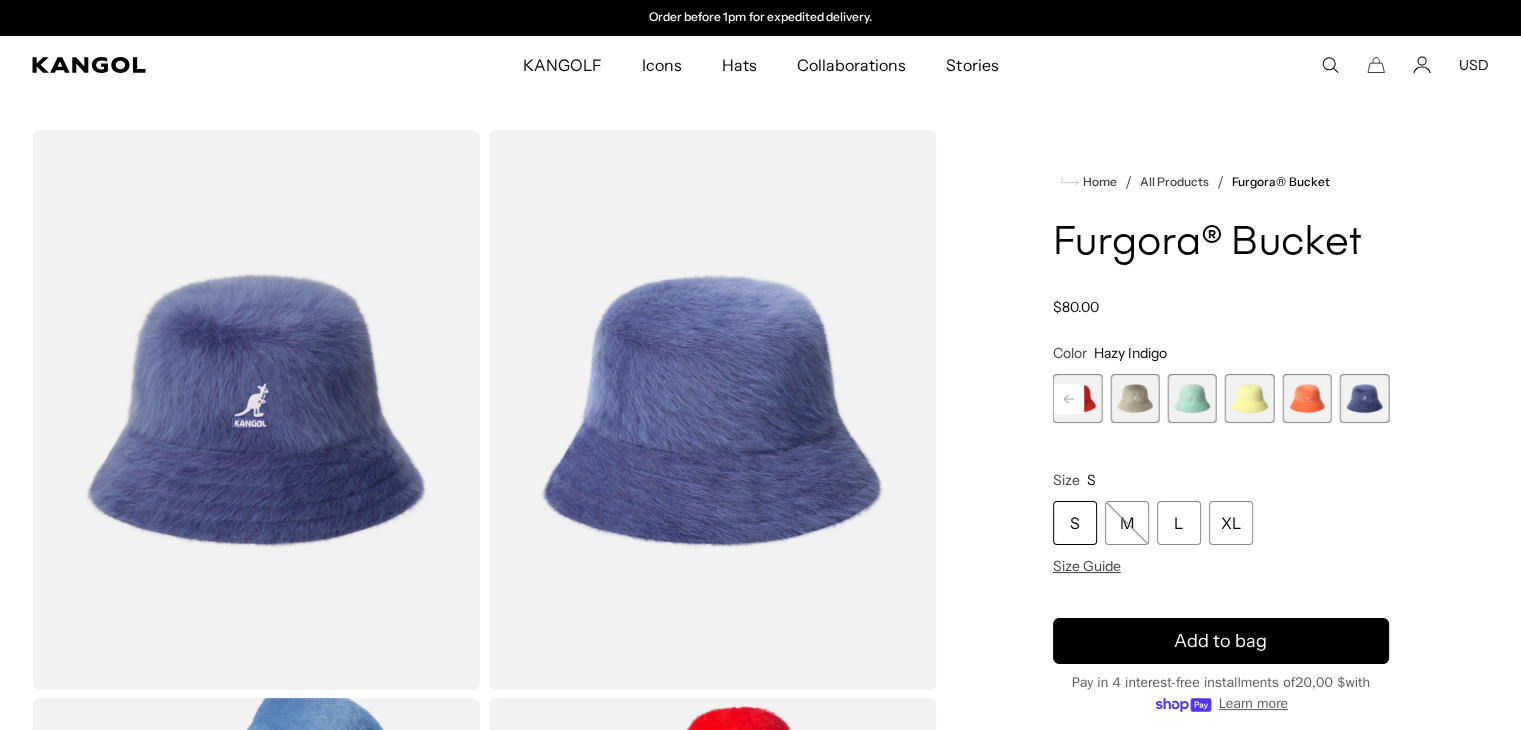 click 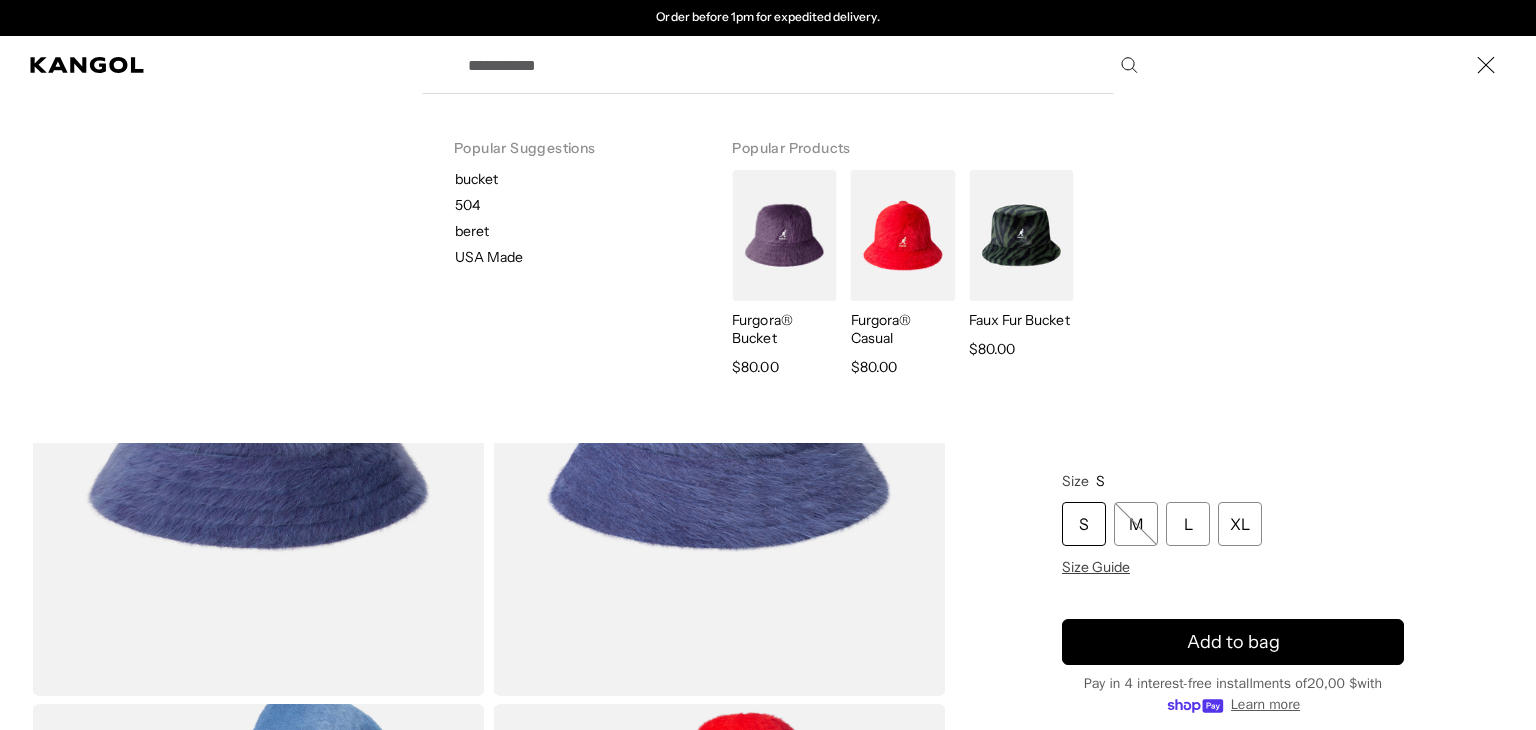 click on "Search here" at bounding box center (801, 65) 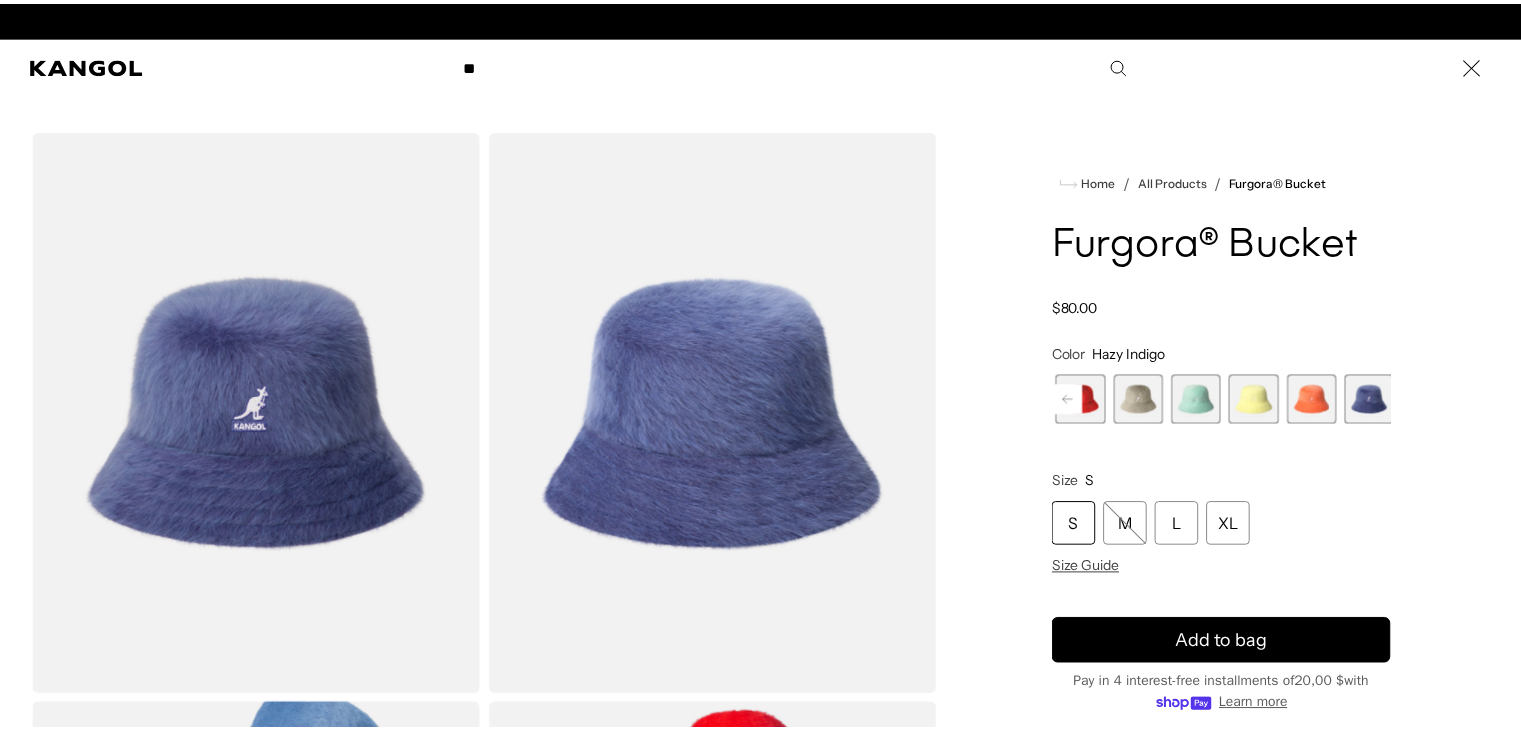 scroll, scrollTop: 0, scrollLeft: 0, axis: both 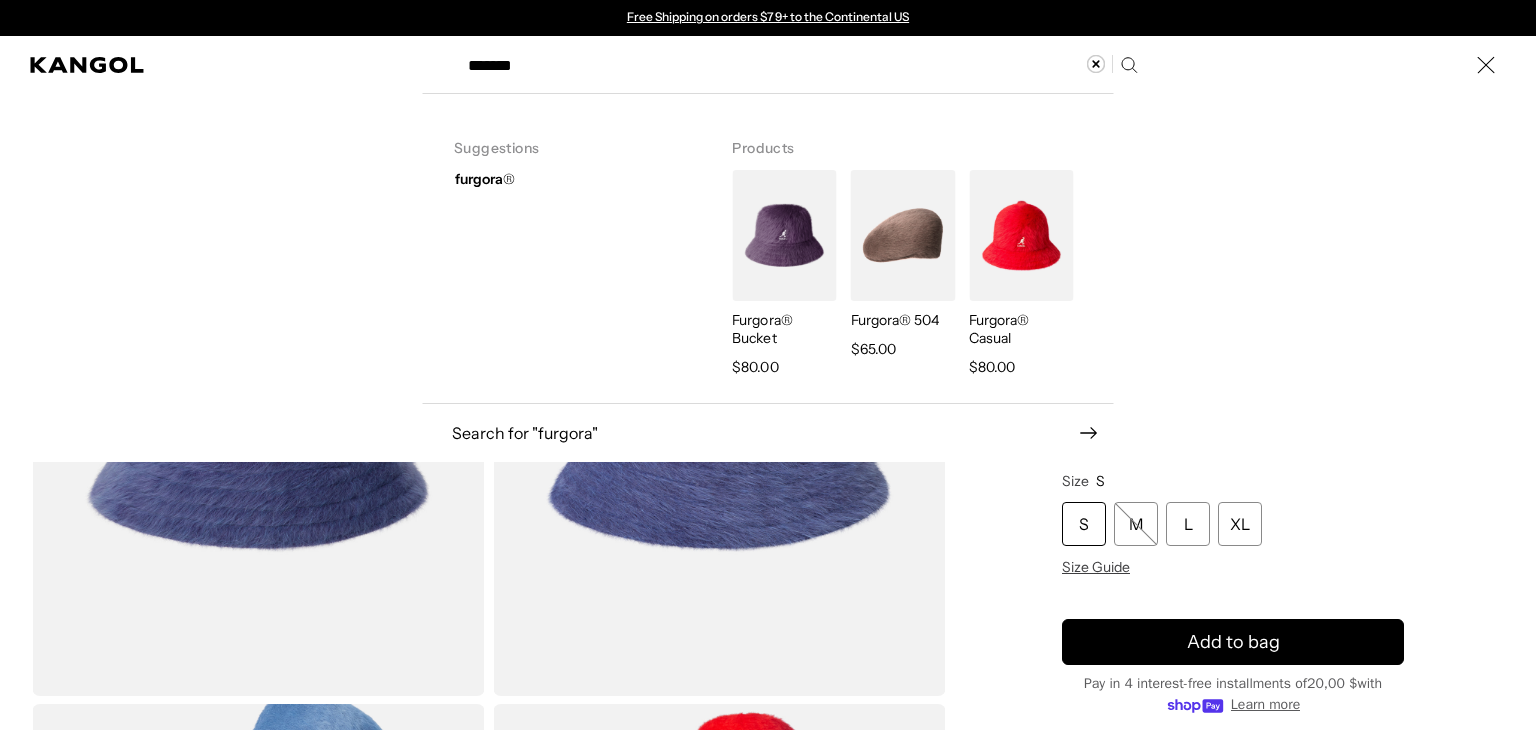 type on "*******" 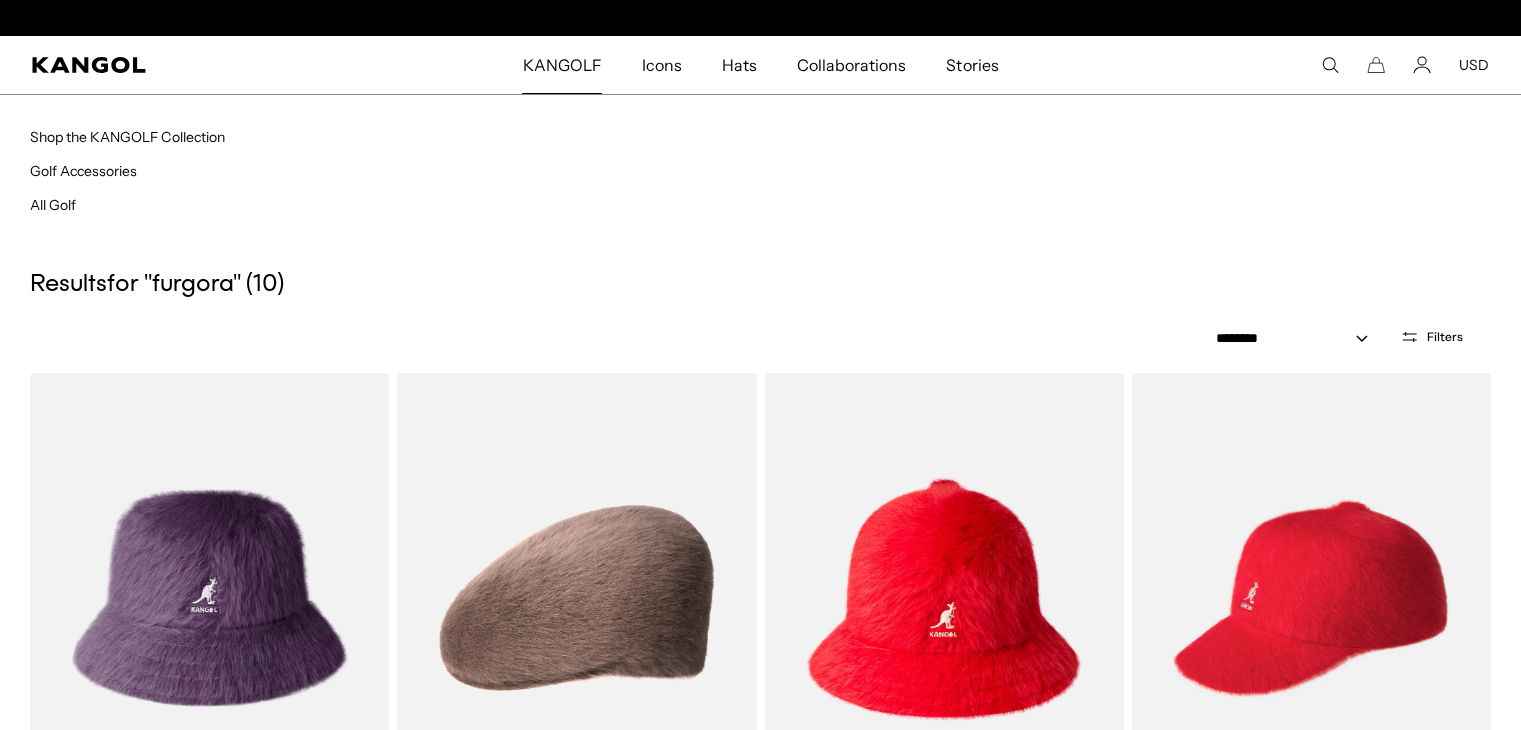scroll, scrollTop: 0, scrollLeft: 412, axis: horizontal 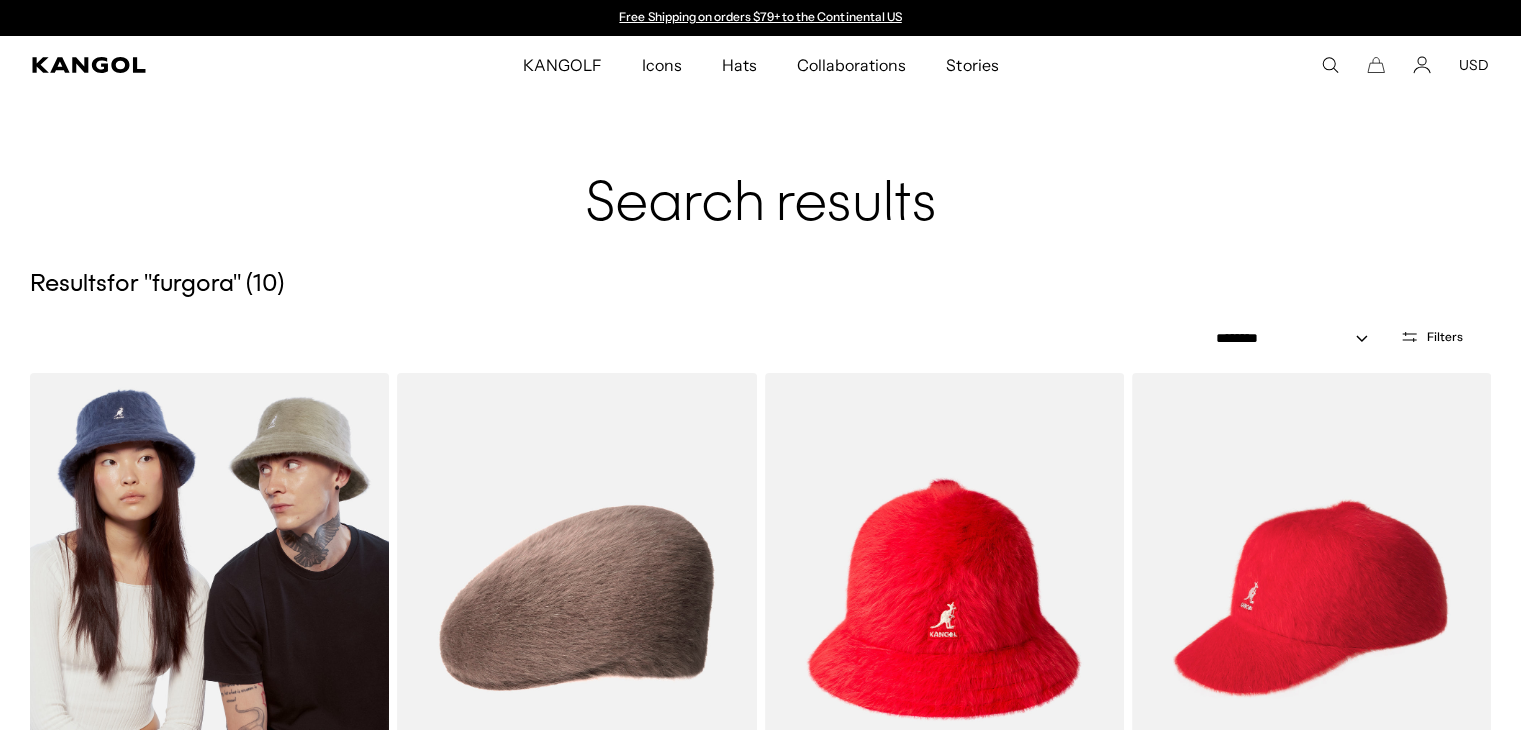 click at bounding box center (209, 598) 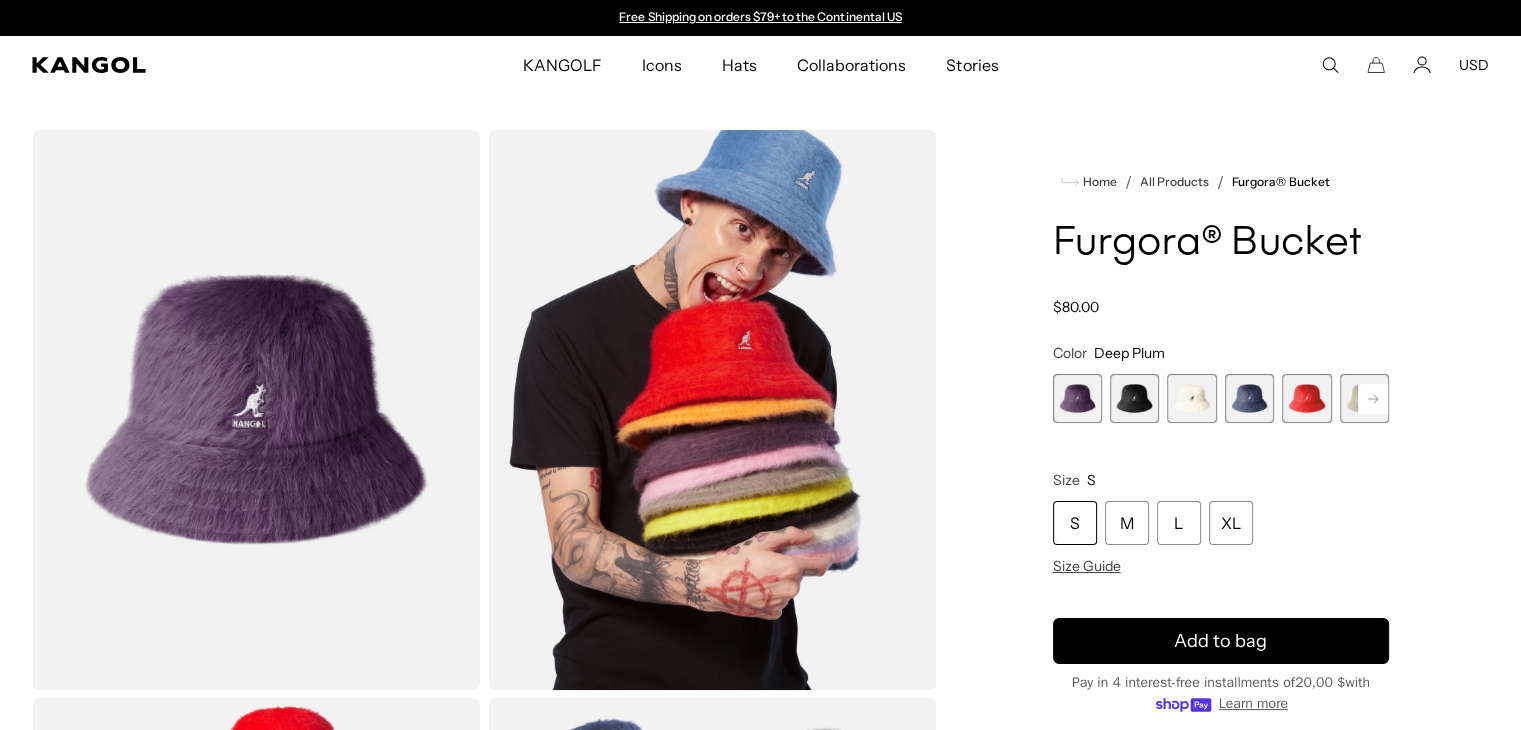 scroll, scrollTop: 0, scrollLeft: 0, axis: both 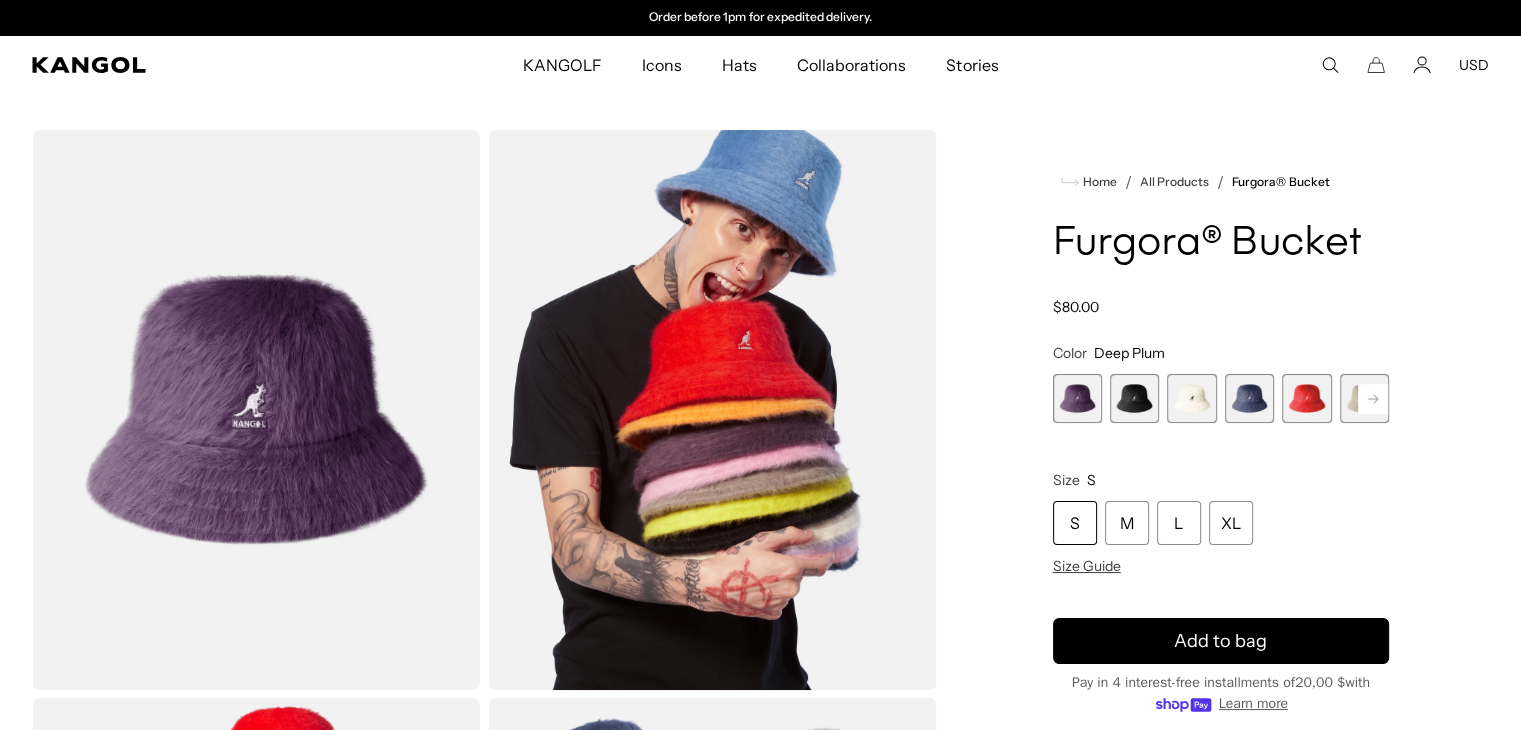click 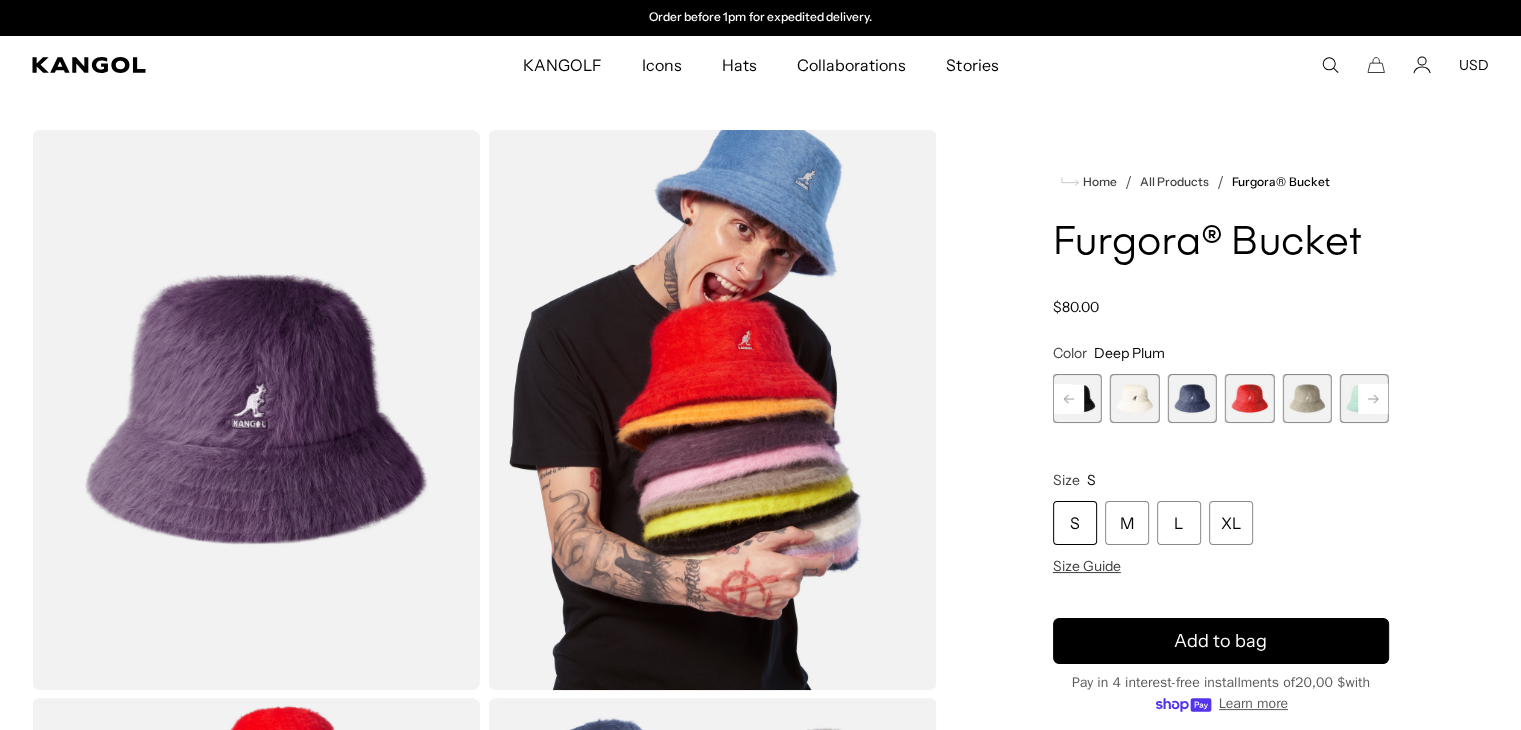 click 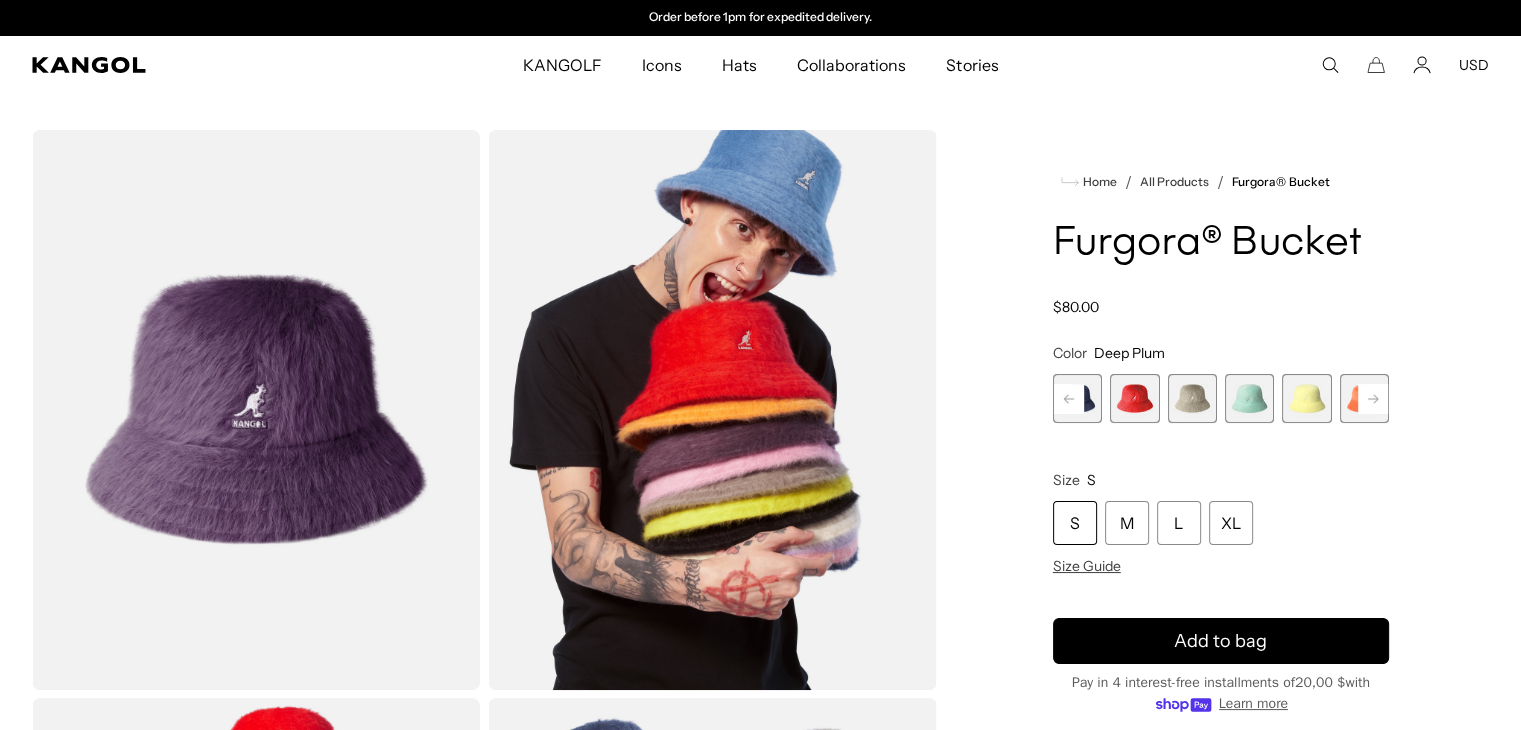 click 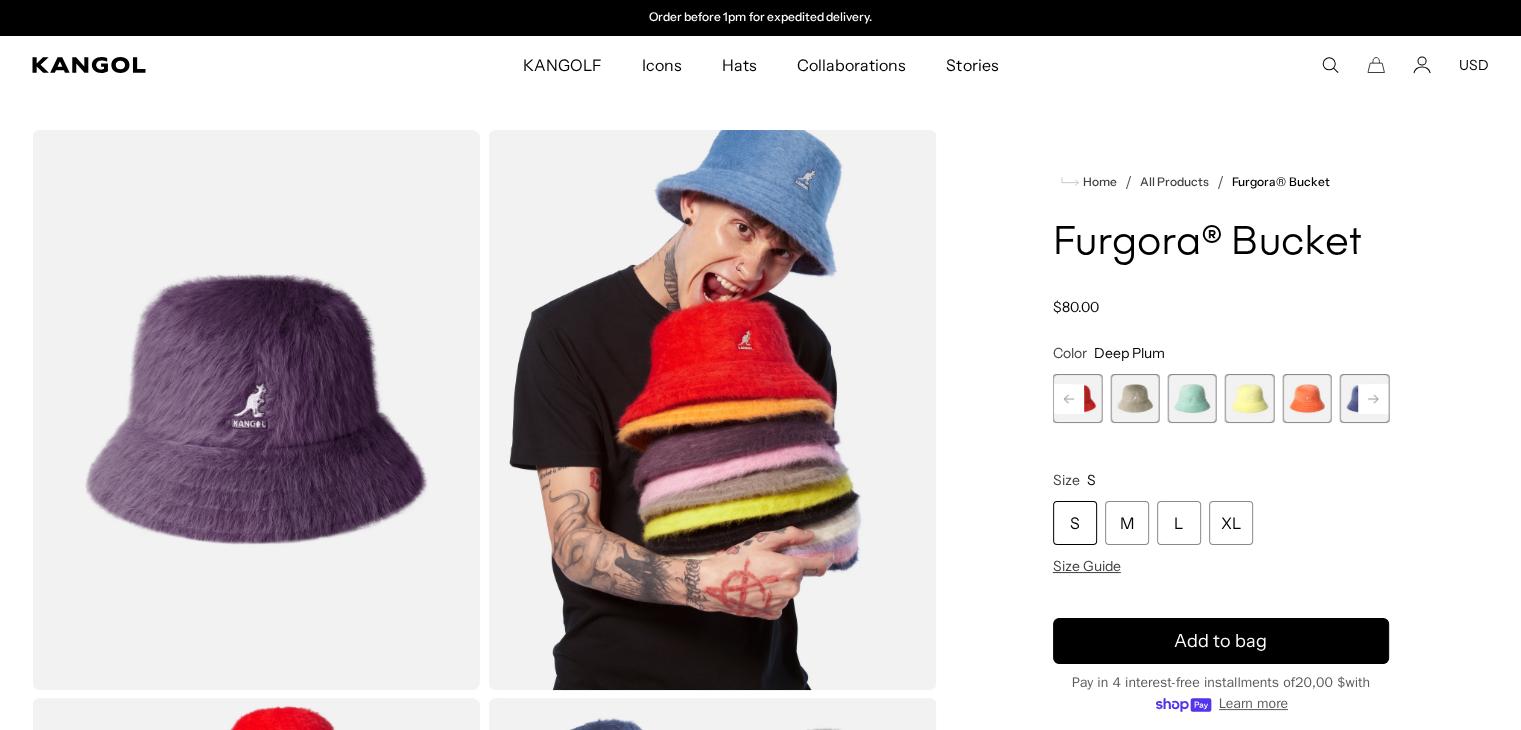 click 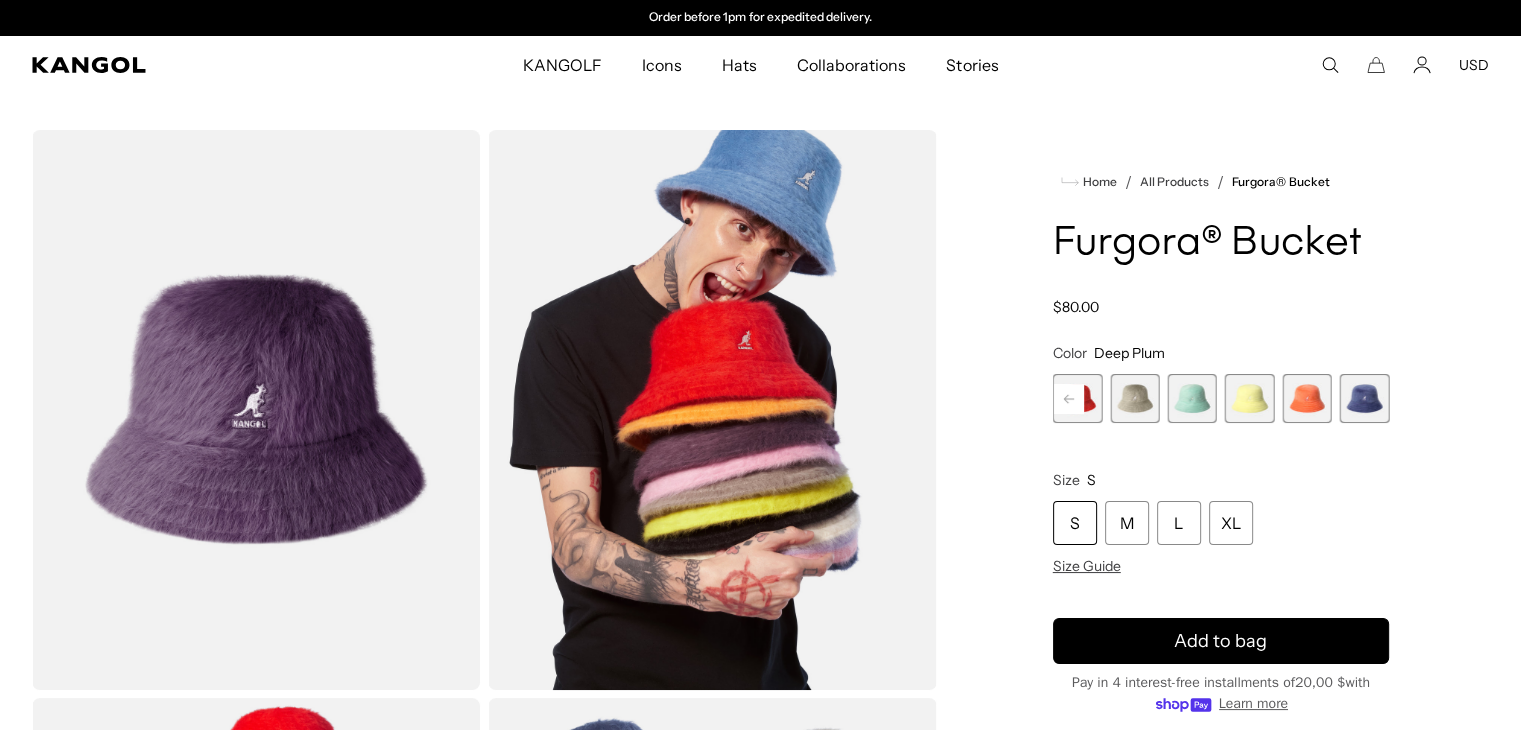 click at bounding box center [1364, 398] 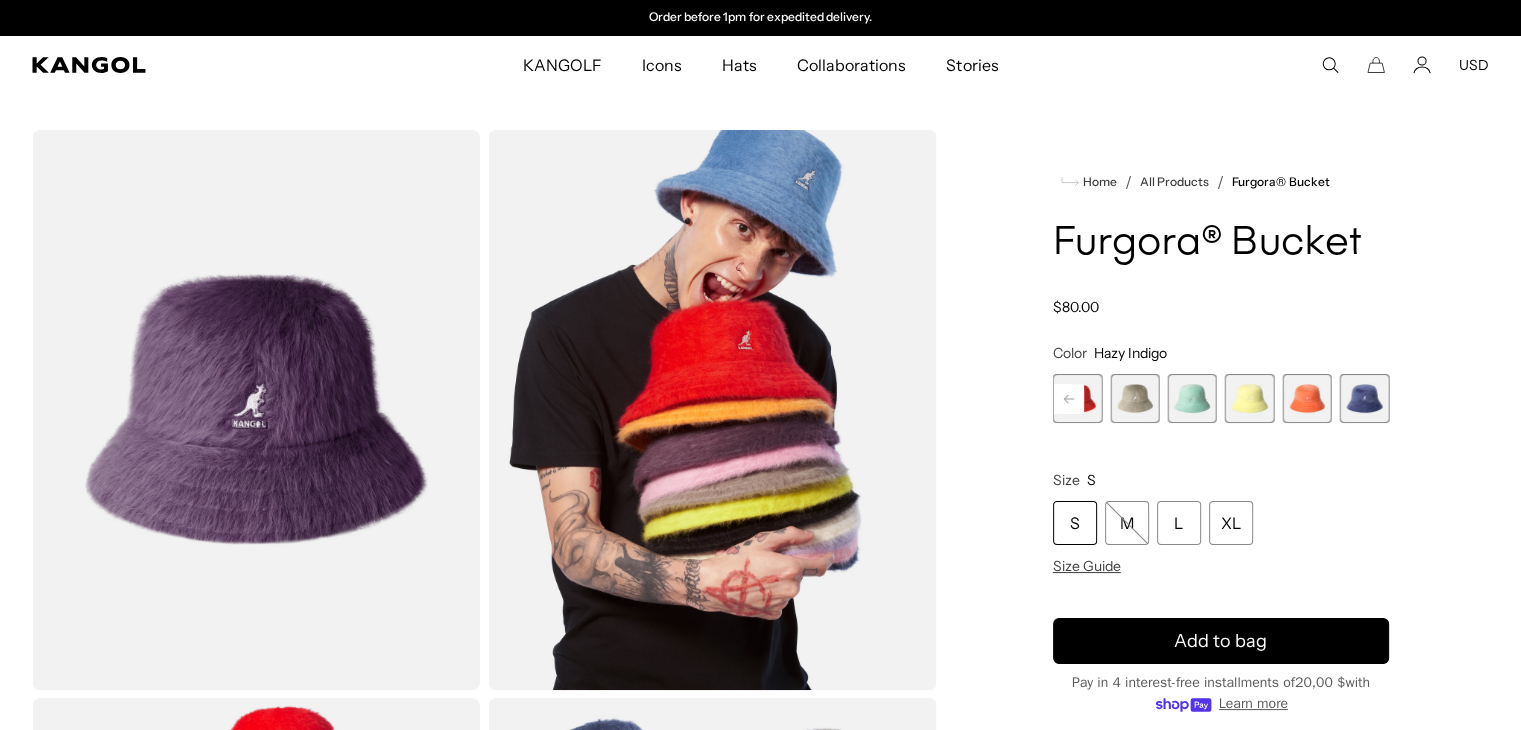 click at bounding box center [1364, 398] 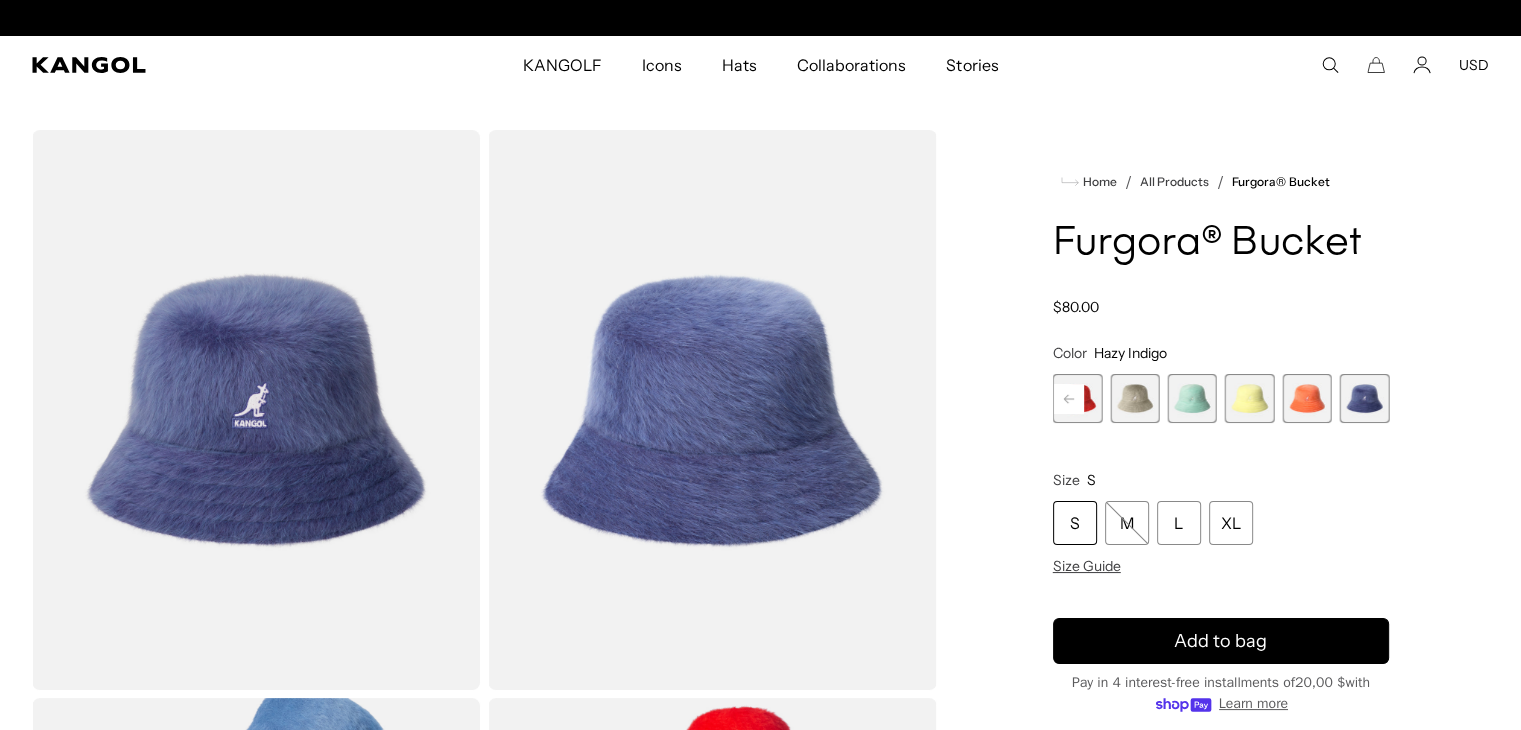 scroll, scrollTop: 0, scrollLeft: 0, axis: both 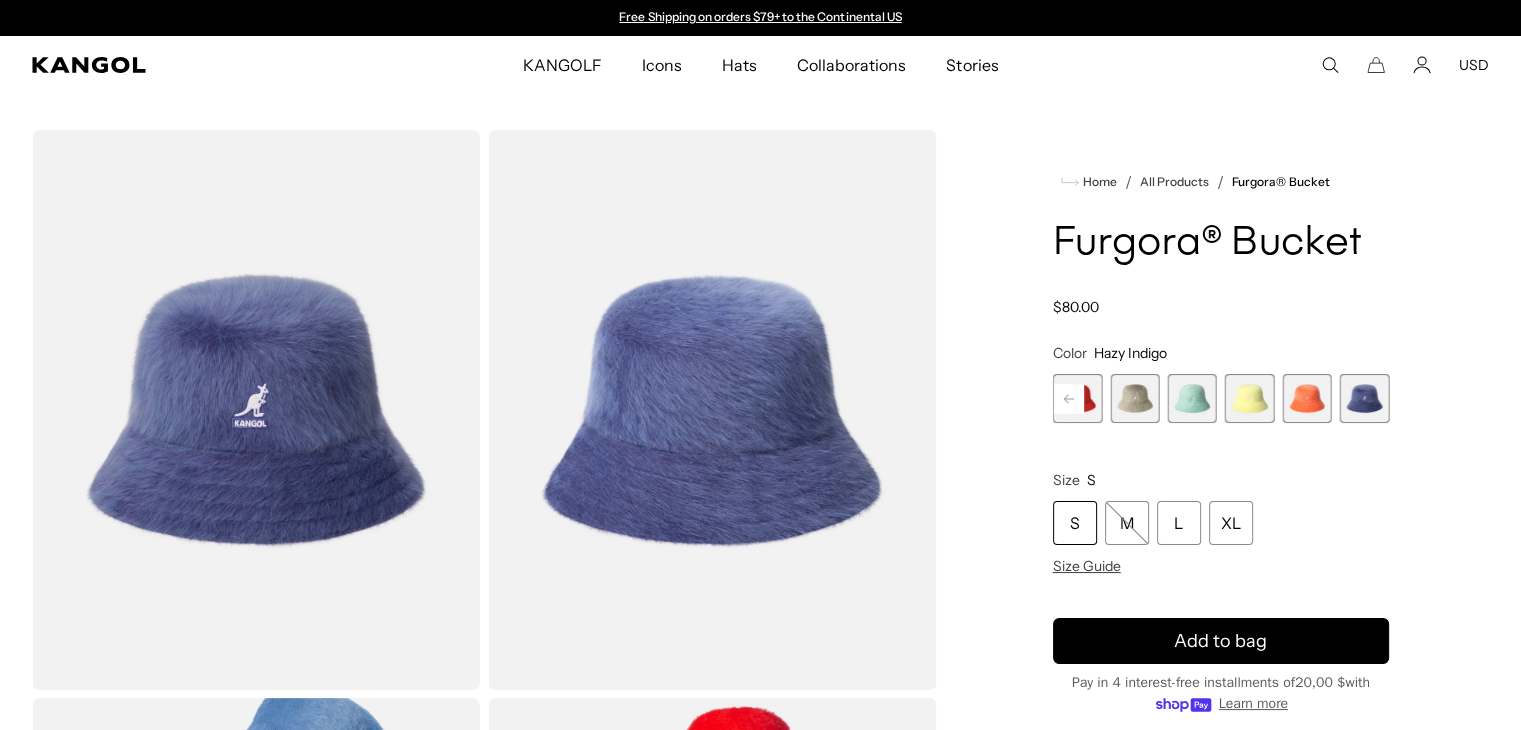 click 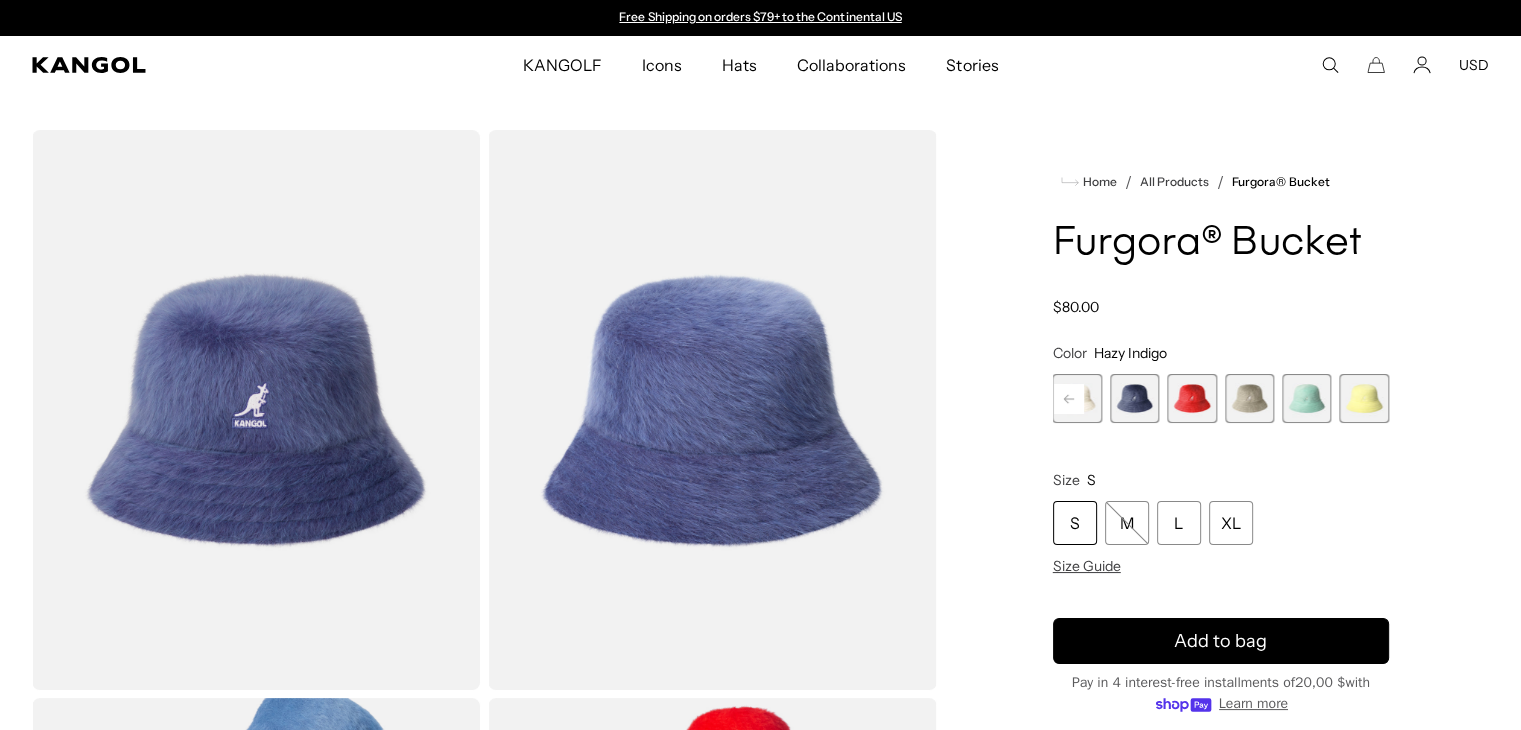 click 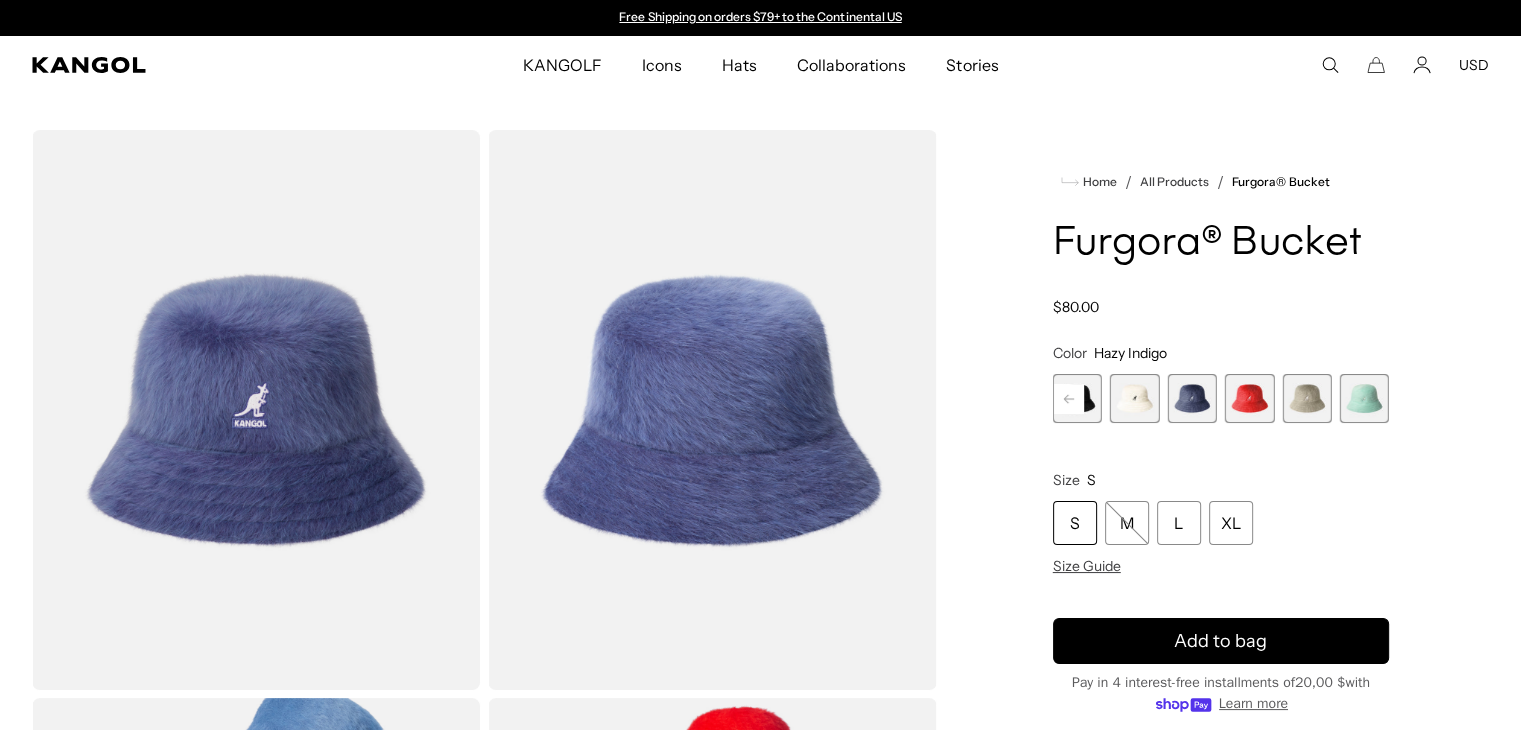 click 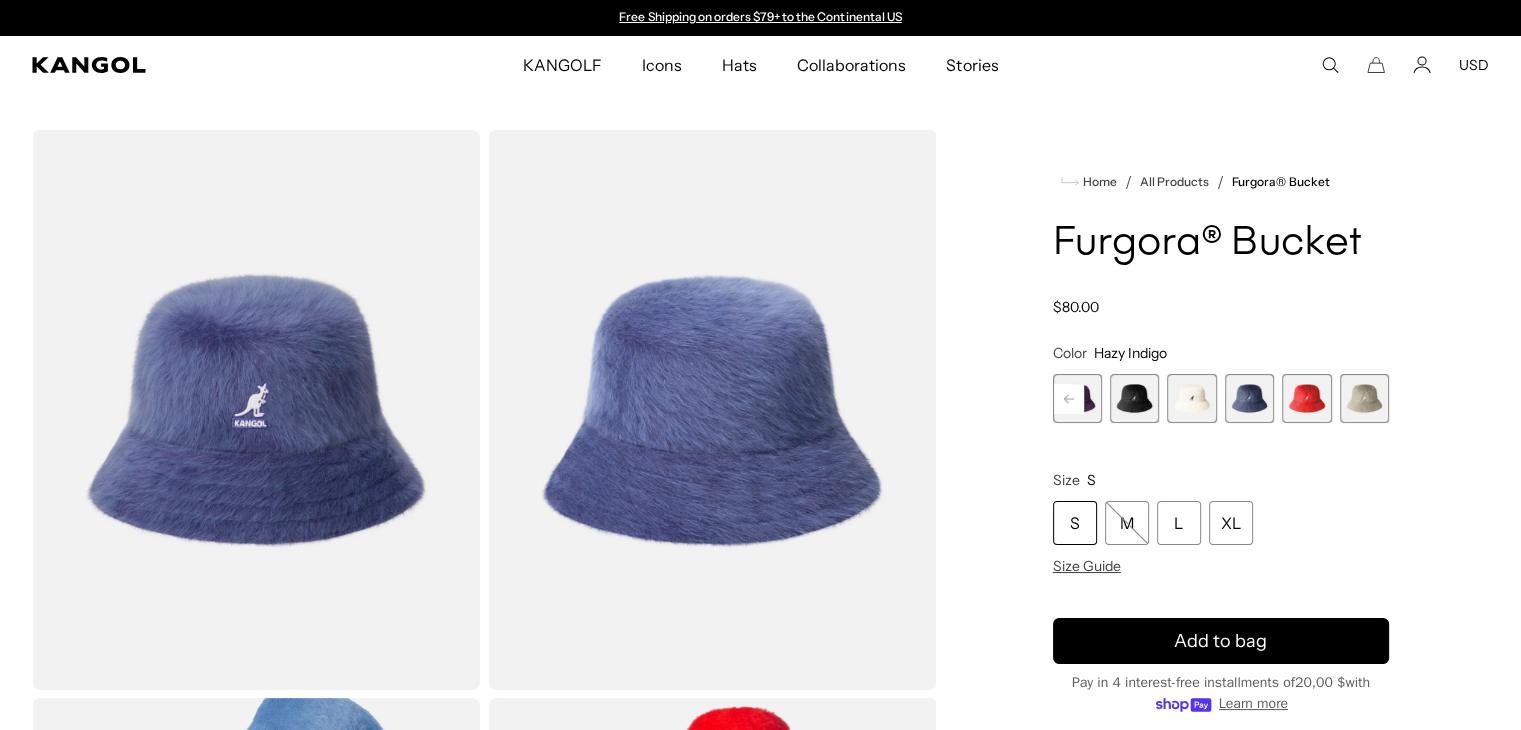 click 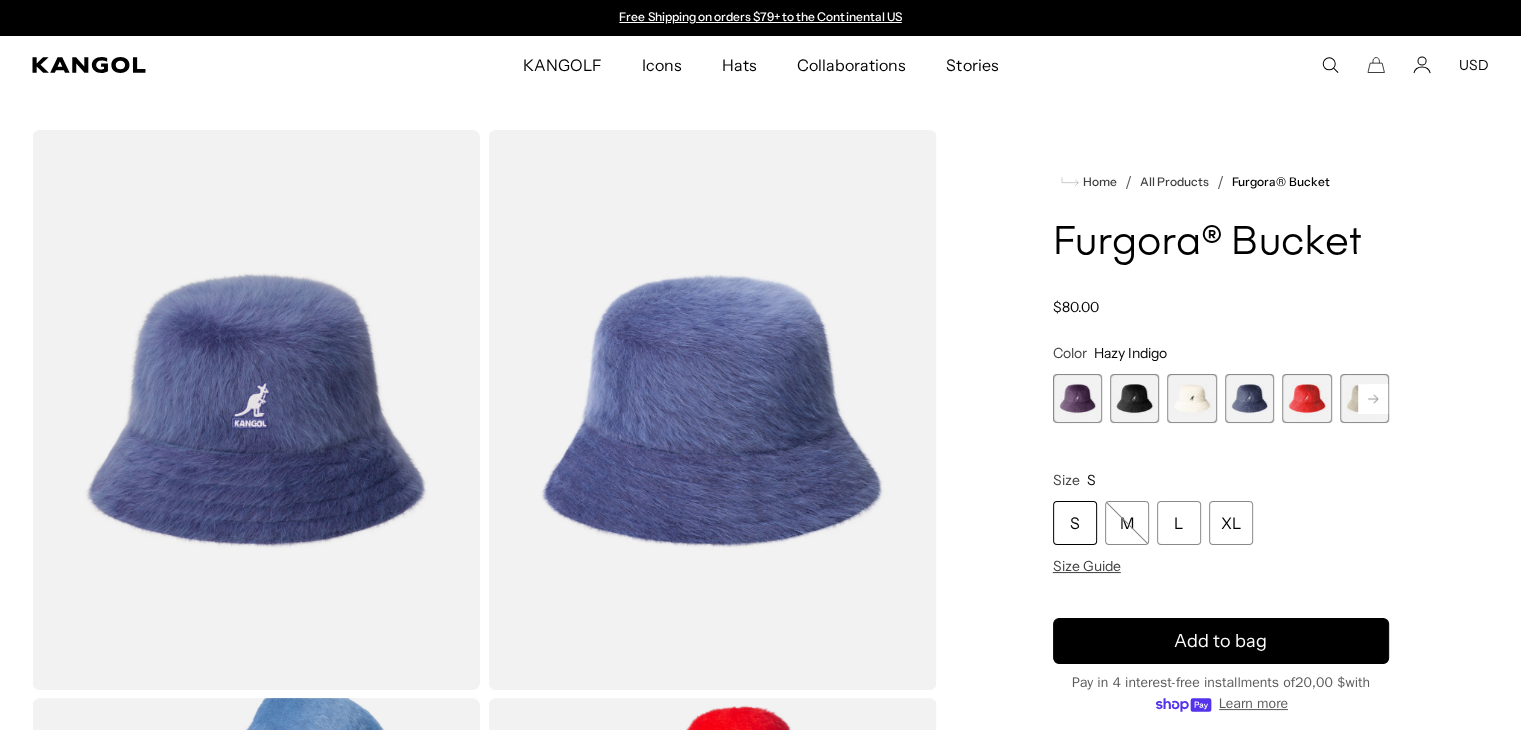 click on "Previous
Next
Deep Plum
Variant sold out or unavailable
Black
Variant sold out or unavailable
Ivory
Variant sold out or unavailable
Navy
Variant sold out or unavailable
Scarlet
Variant sold out or unavailable
Warm Grey
Variant sold out or unavailable
Aquatic" at bounding box center (1221, 398) 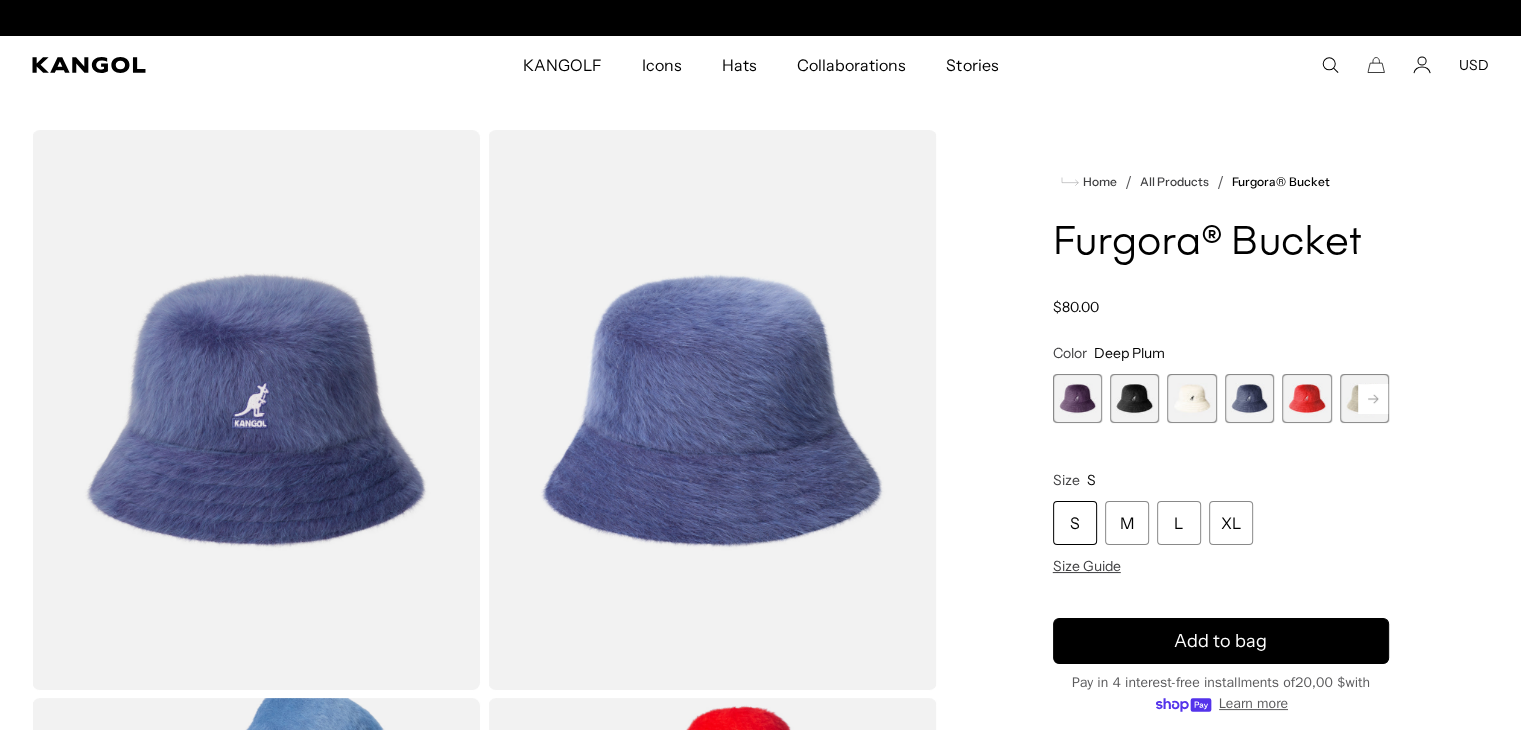 scroll, scrollTop: 0, scrollLeft: 412, axis: horizontal 